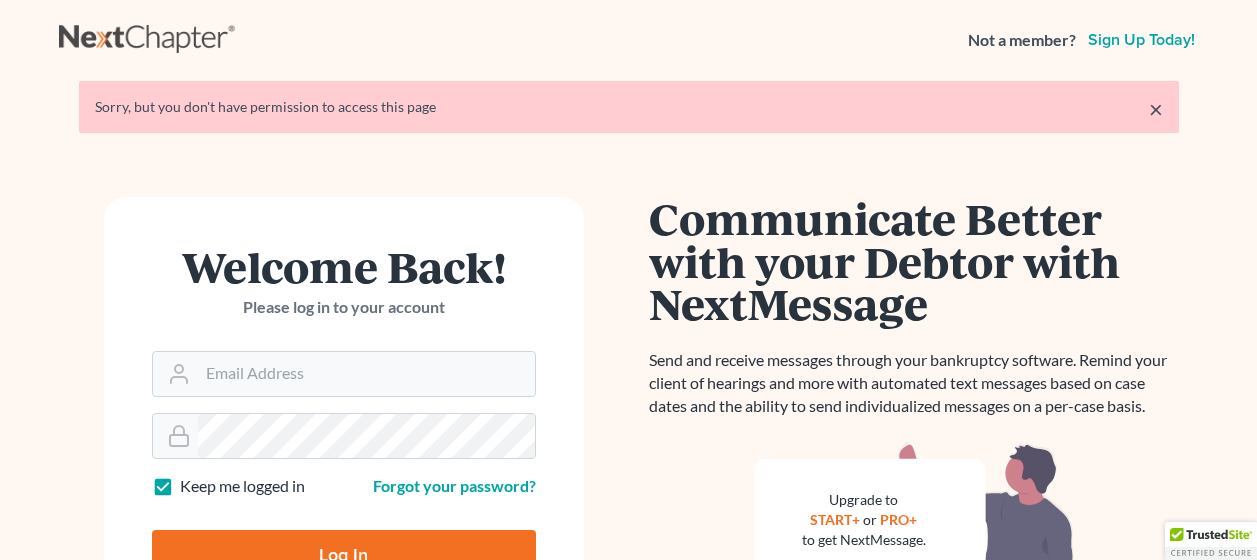 scroll, scrollTop: 233, scrollLeft: 0, axis: vertical 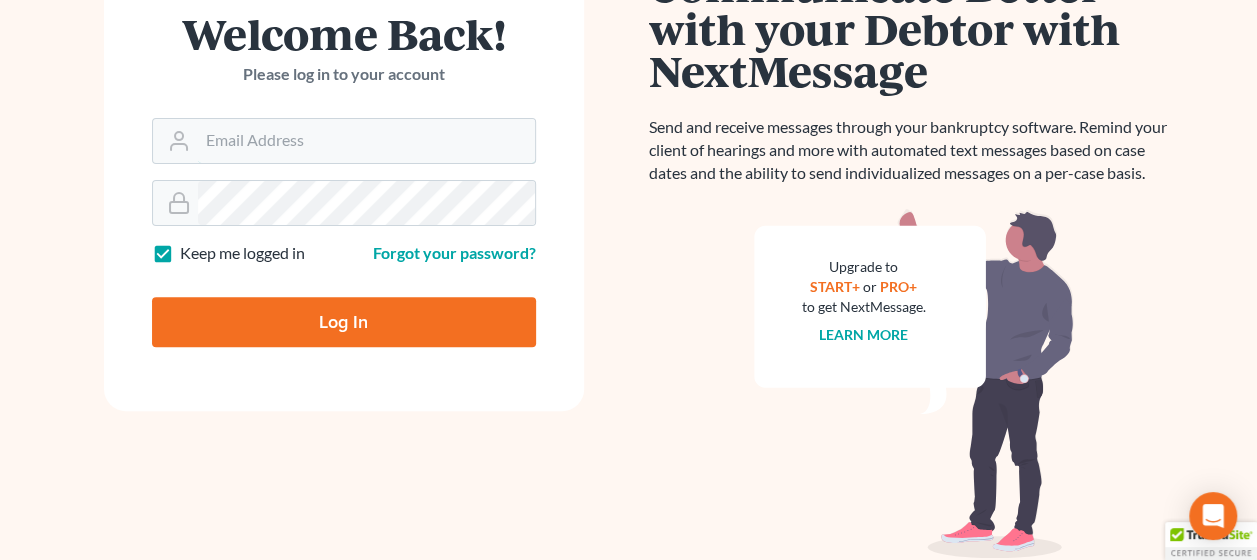 type on "[EMAIL]" 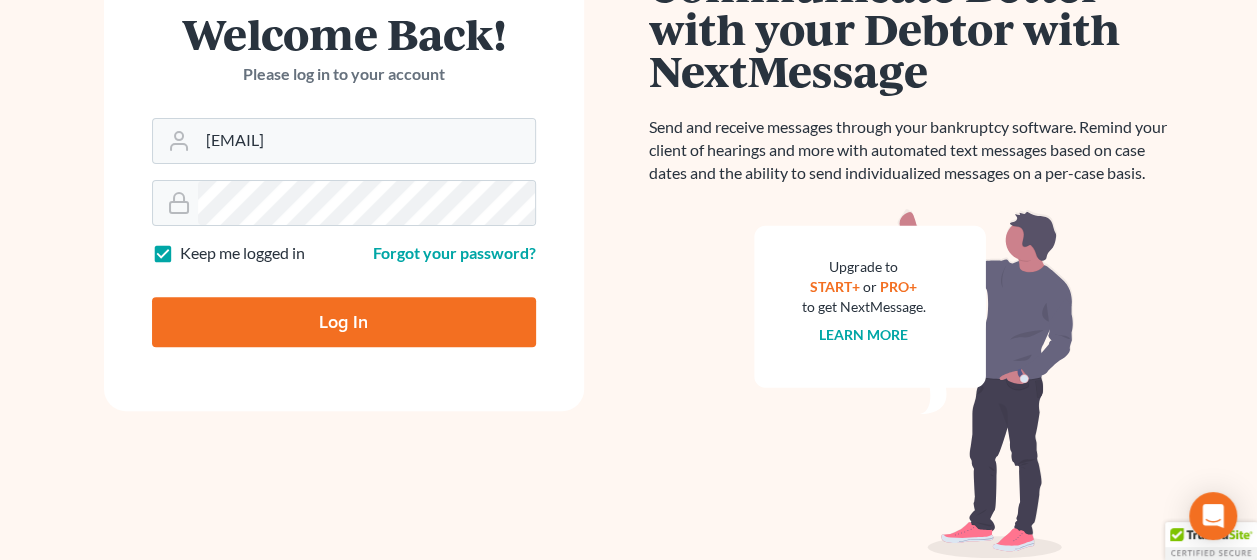 click on "Log In" at bounding box center [344, 322] 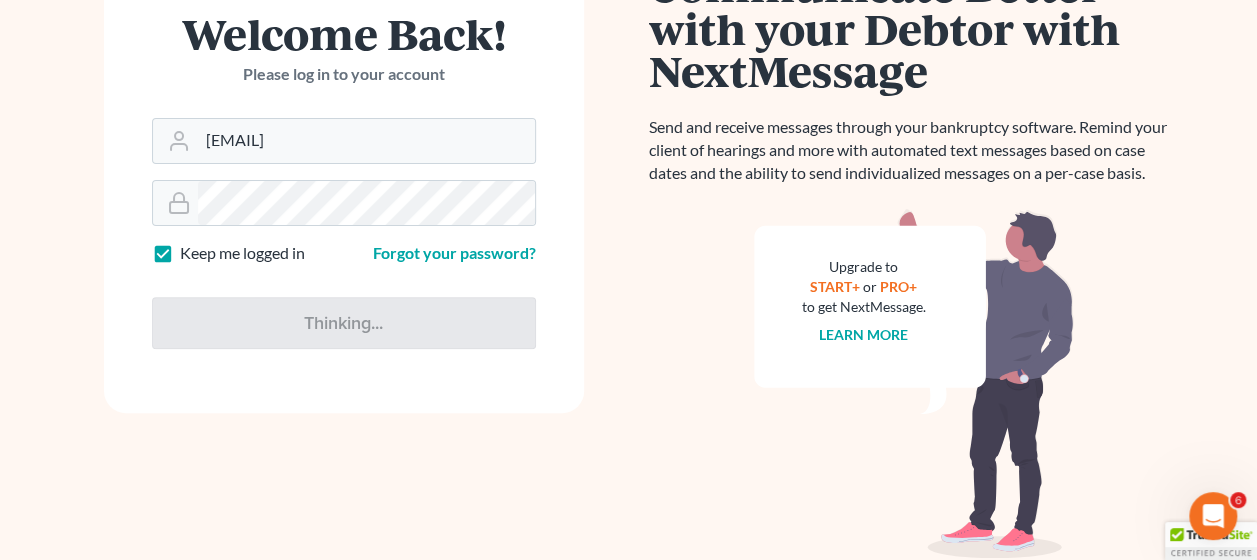 scroll, scrollTop: 0, scrollLeft: 0, axis: both 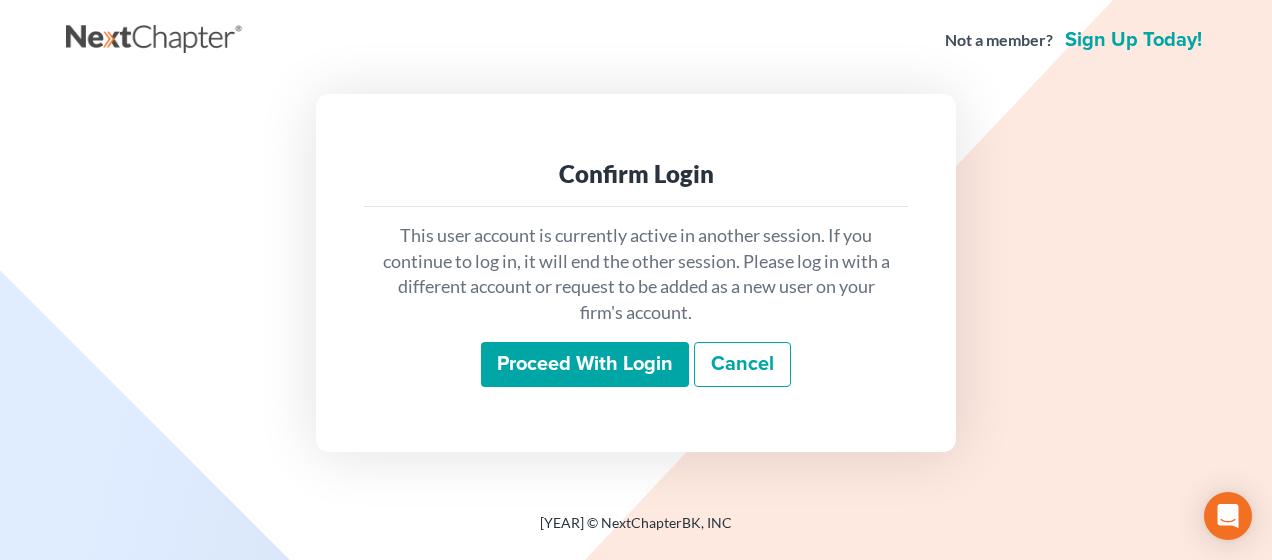 click on "Proceed with login" at bounding box center [585, 365] 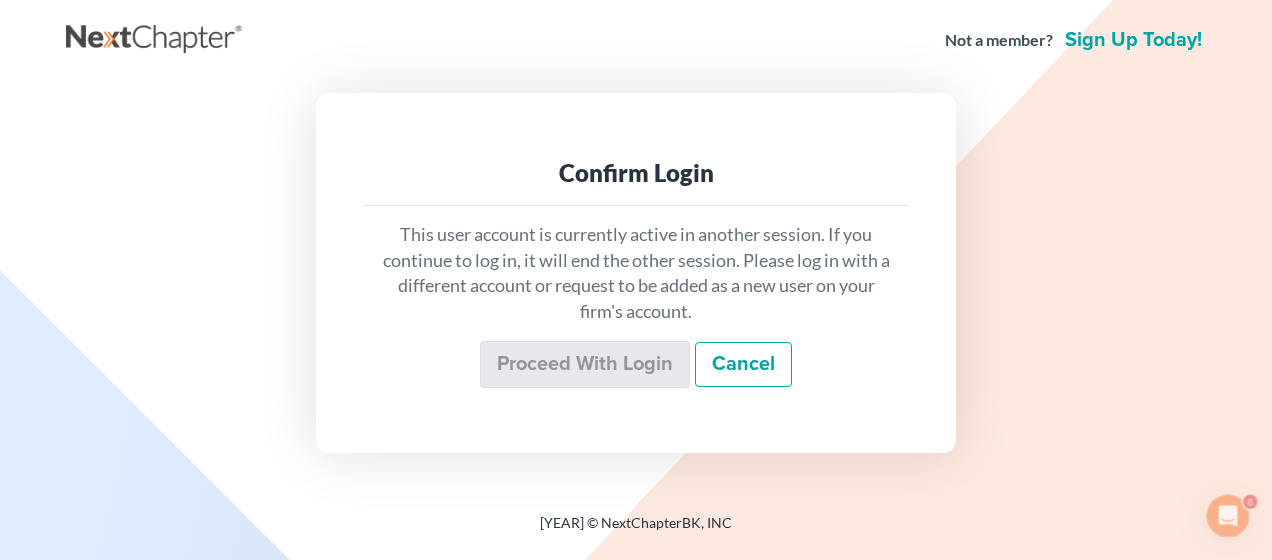 scroll, scrollTop: 0, scrollLeft: 0, axis: both 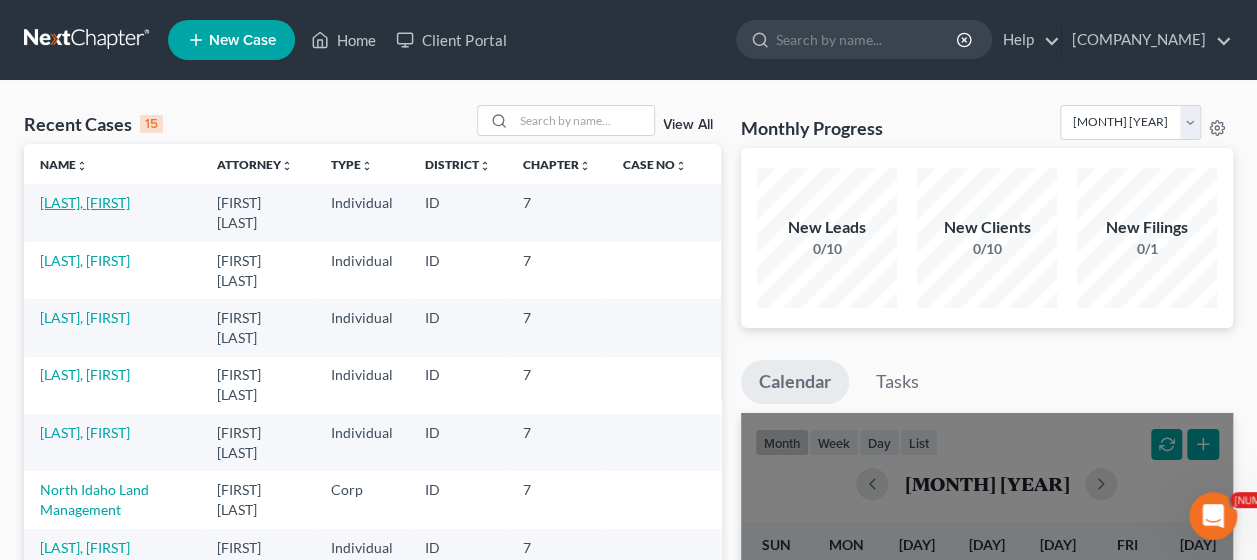 click on "[LAST], [FIRST]" at bounding box center (85, 202) 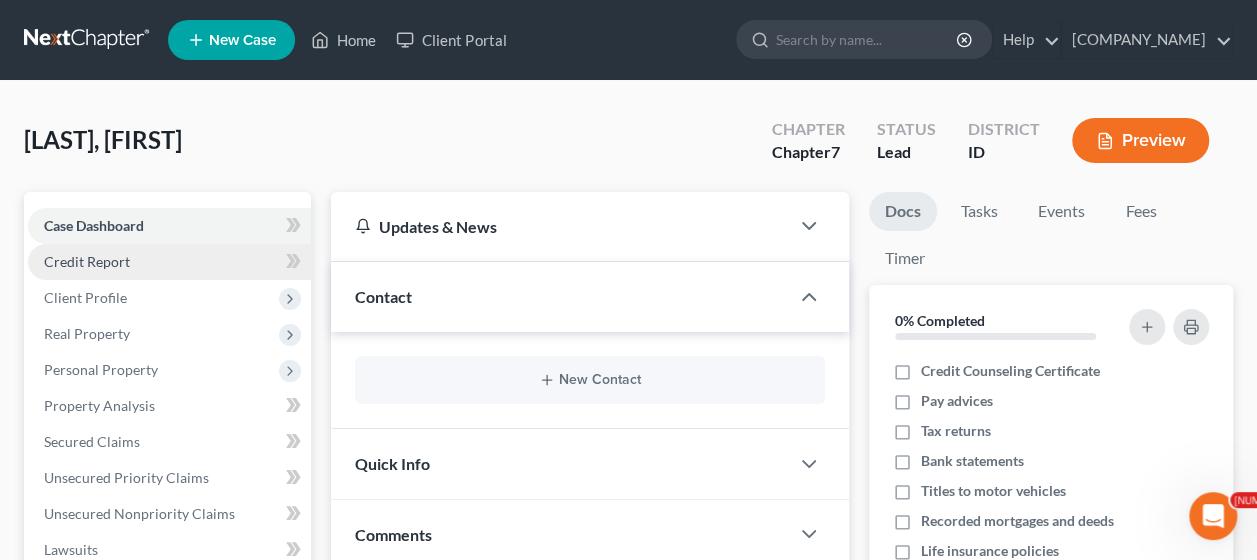 scroll, scrollTop: 233, scrollLeft: 0, axis: vertical 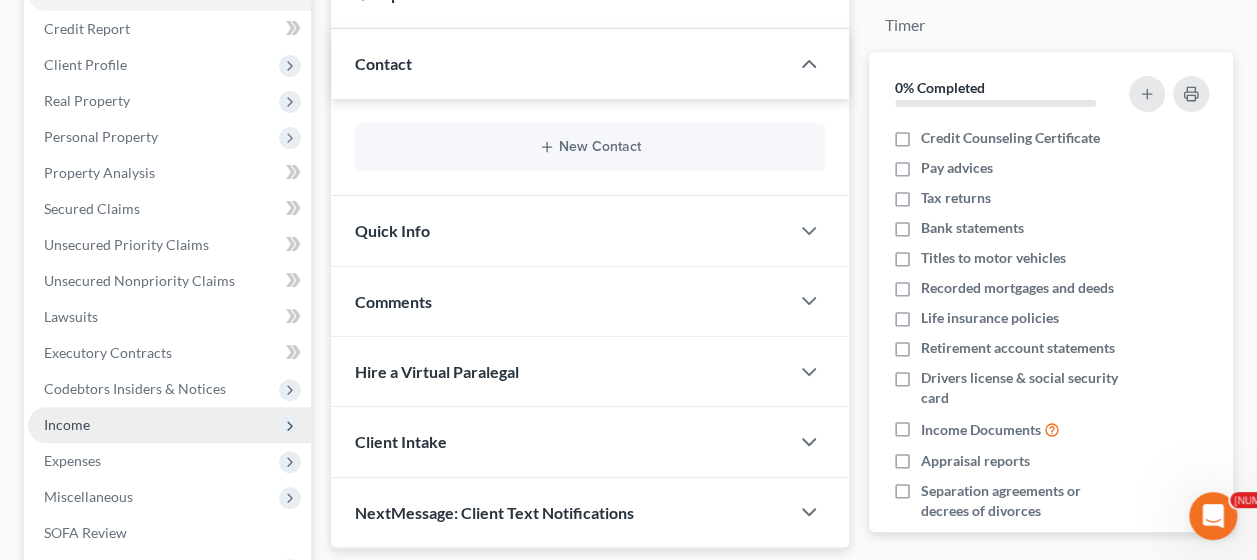 click on "Income" at bounding box center (0, 0) 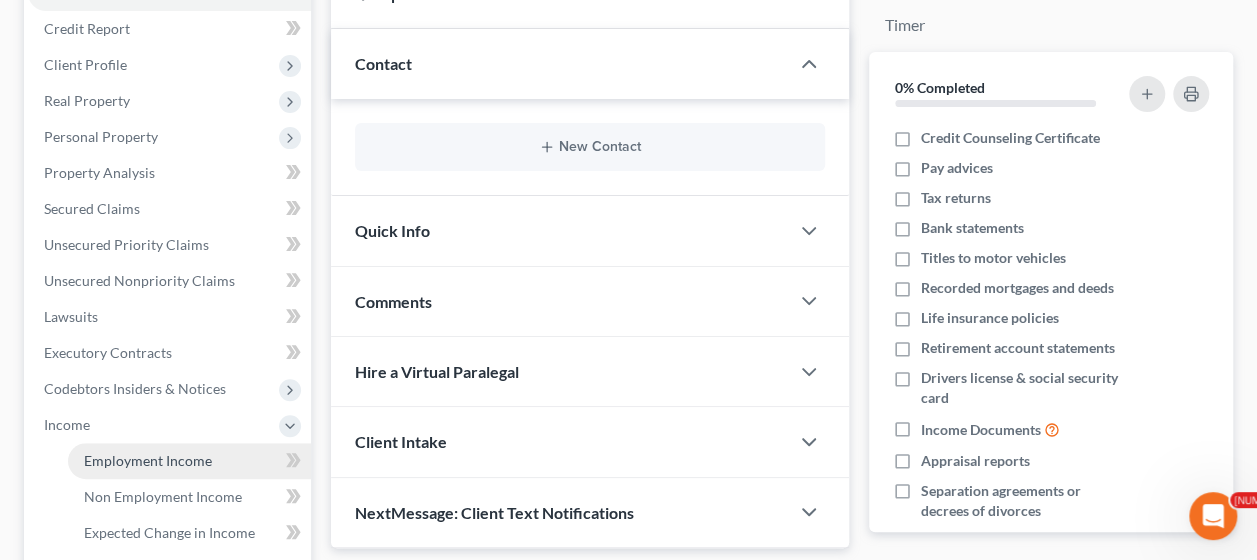 click on "Employment Income" at bounding box center [148, 460] 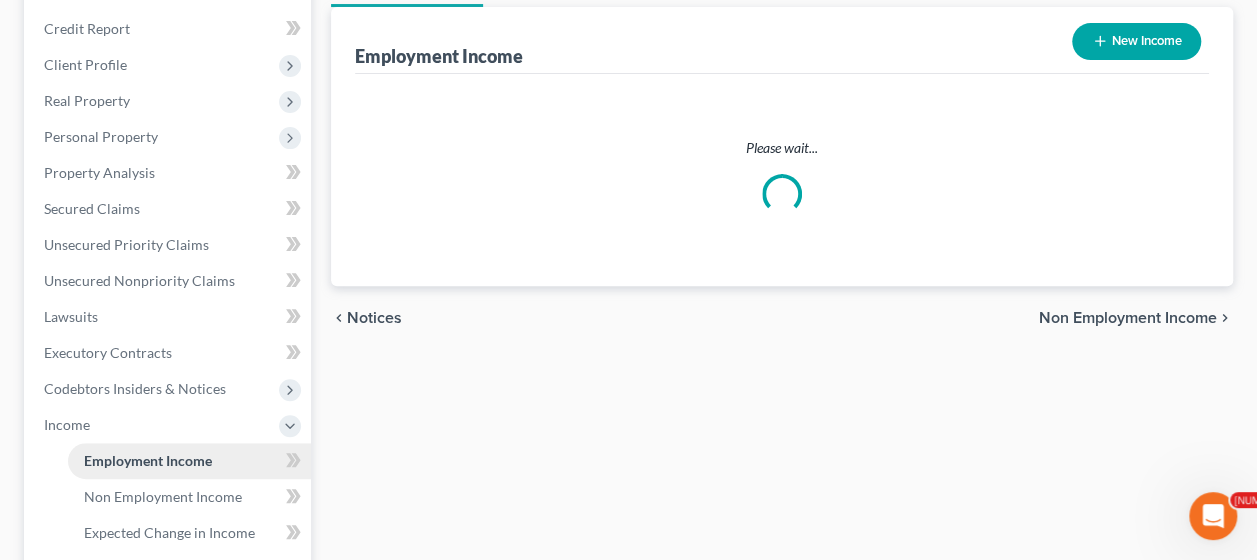 scroll, scrollTop: 0, scrollLeft: 0, axis: both 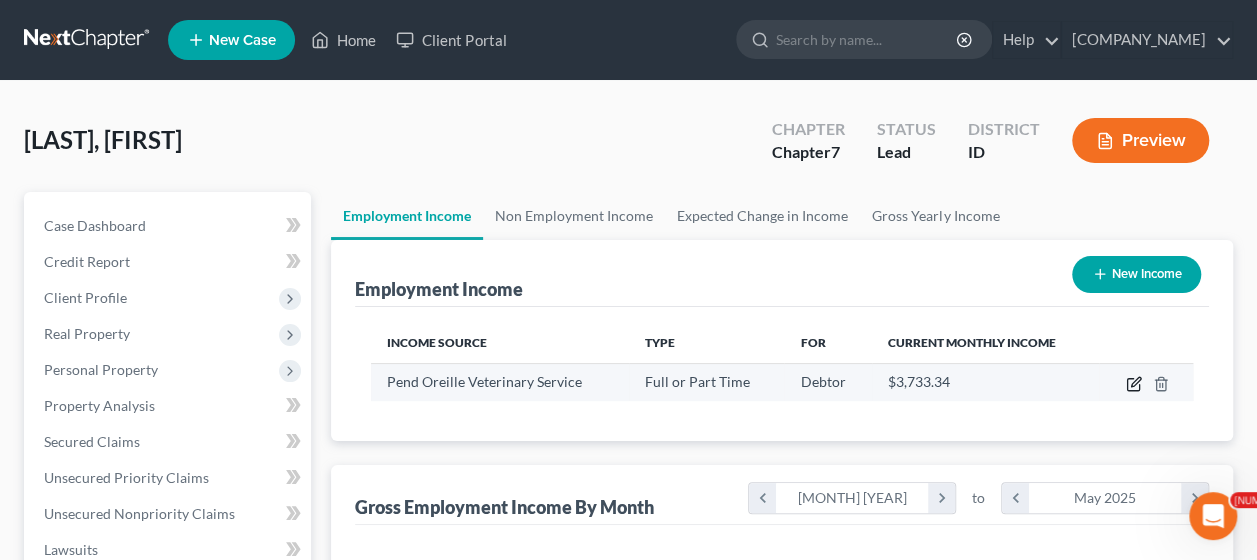 click at bounding box center [1134, 384] 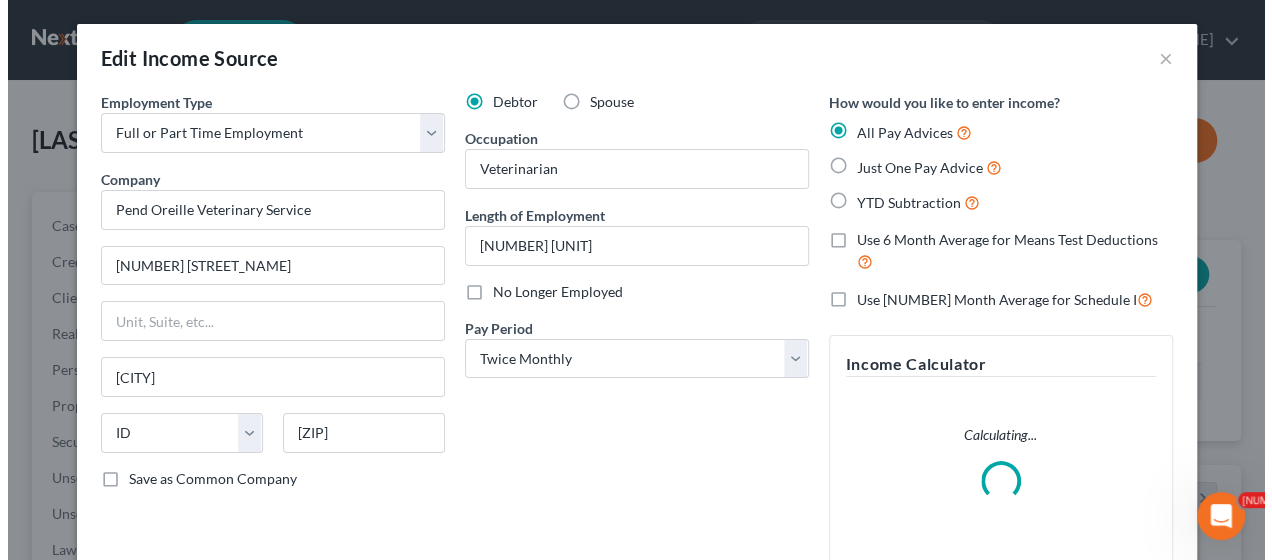 scroll, scrollTop: 999644, scrollLeft: 999490, axis: both 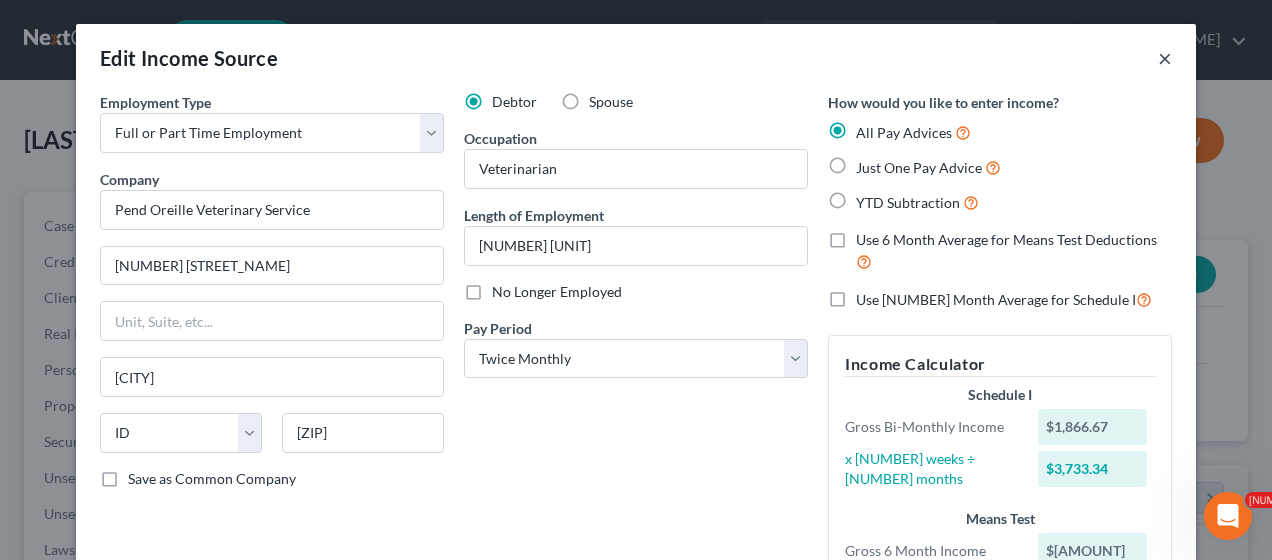 click on "×" at bounding box center (1165, 58) 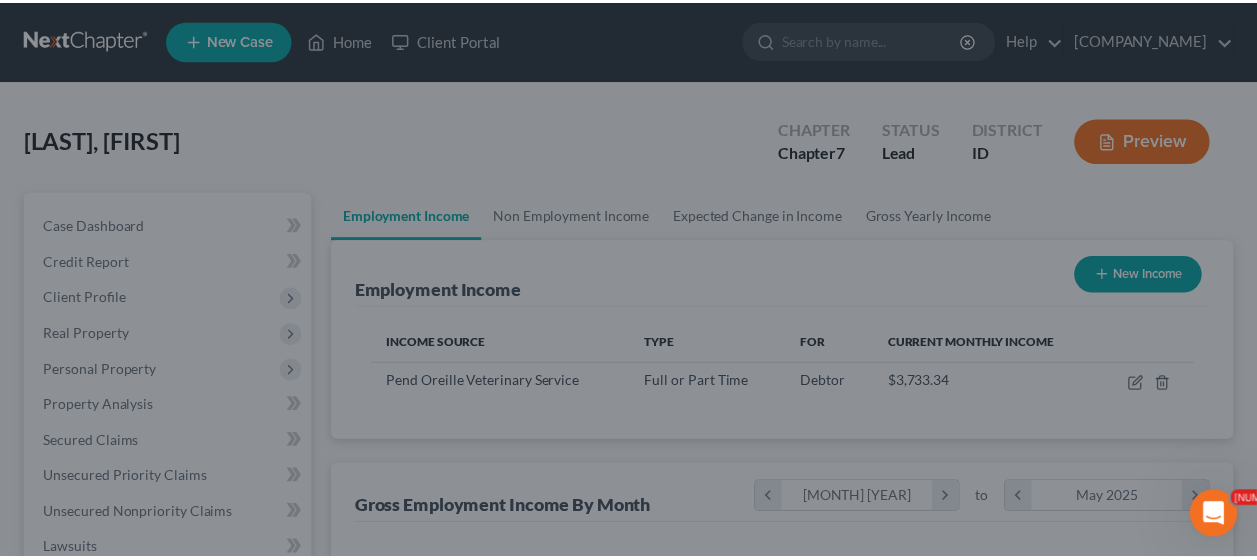 scroll, scrollTop: 356, scrollLeft: 502, axis: both 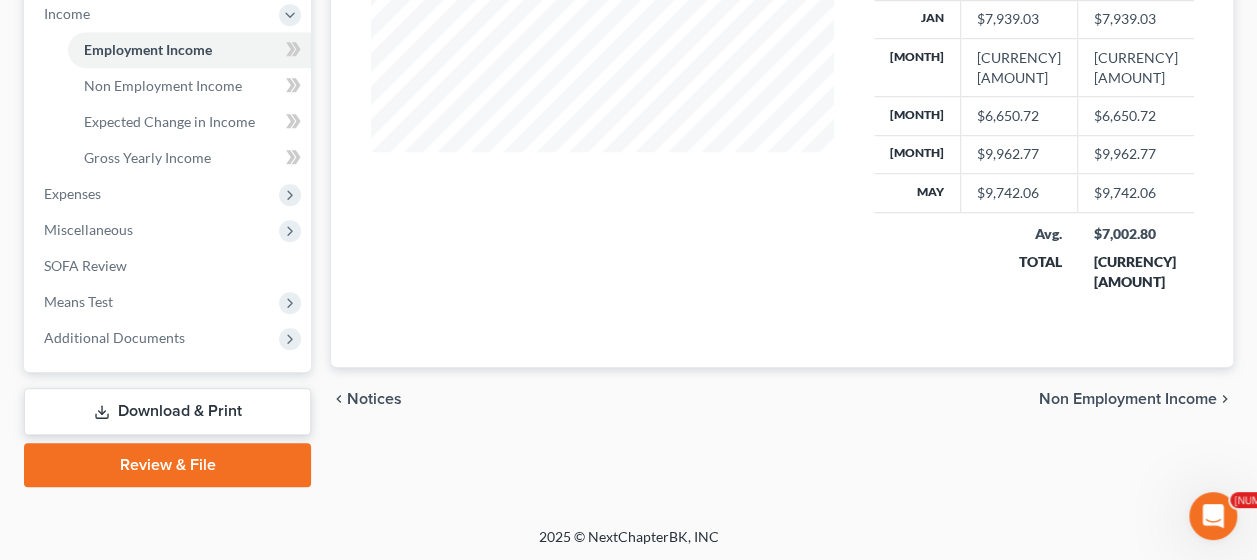 click on "Review & File" at bounding box center [167, 465] 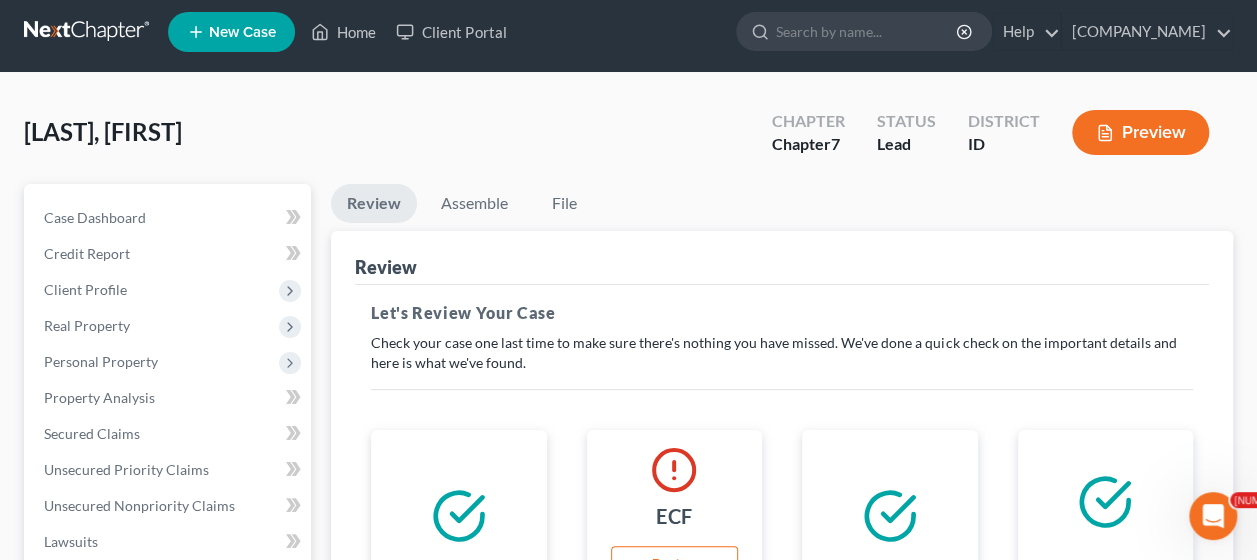 scroll, scrollTop: 0, scrollLeft: 0, axis: both 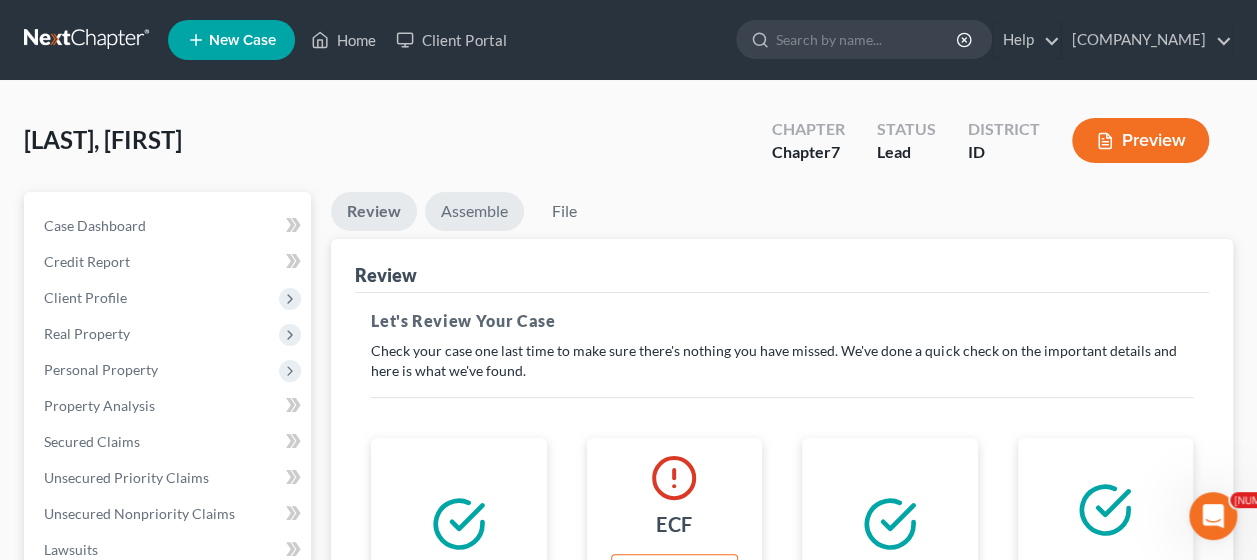 click on "Assemble" at bounding box center (374, 211) 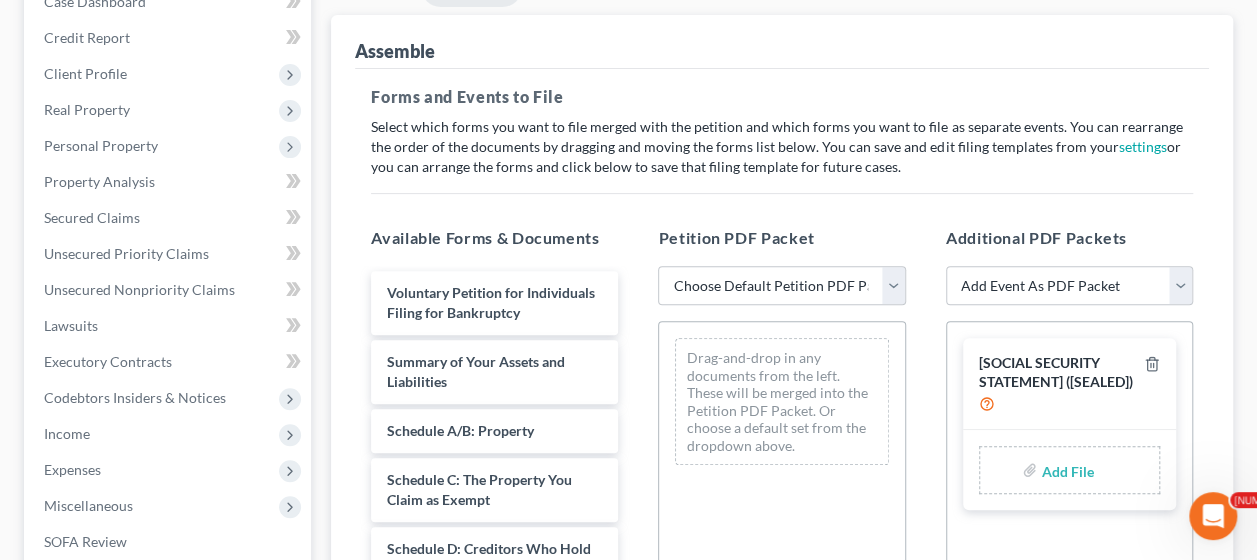 scroll, scrollTop: 233, scrollLeft: 0, axis: vertical 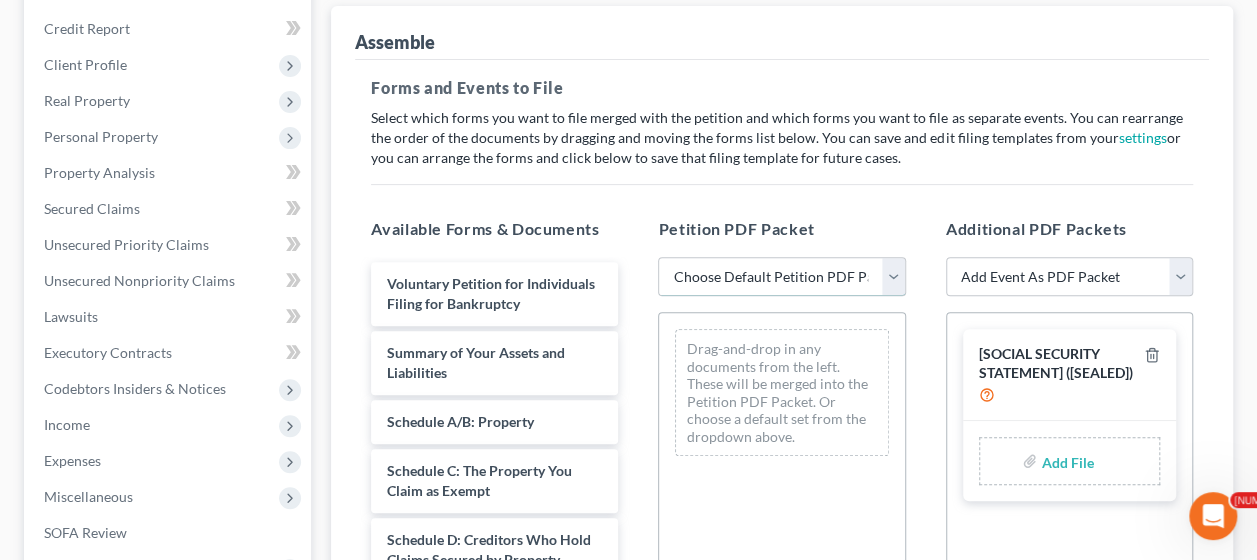 click on "[DOCUMENT_TYPE]" at bounding box center (781, 277) 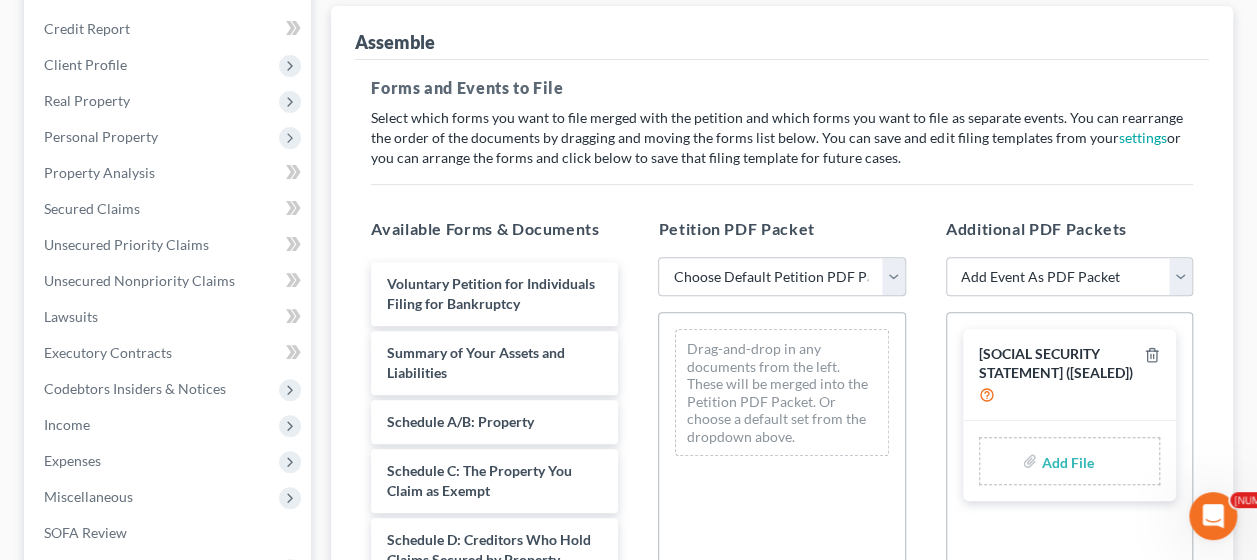 click on "Petition PDF Packet     Choose Default Petition PDF Packet Emergency Filing (Voluntary Petition and Creditor List Only) Chapter 7 Template Drag-and-drop in any documents from the left. These will be merged into the Petition PDF Packet. Or choose a default set from the dropdown above." at bounding box center (781, 540) 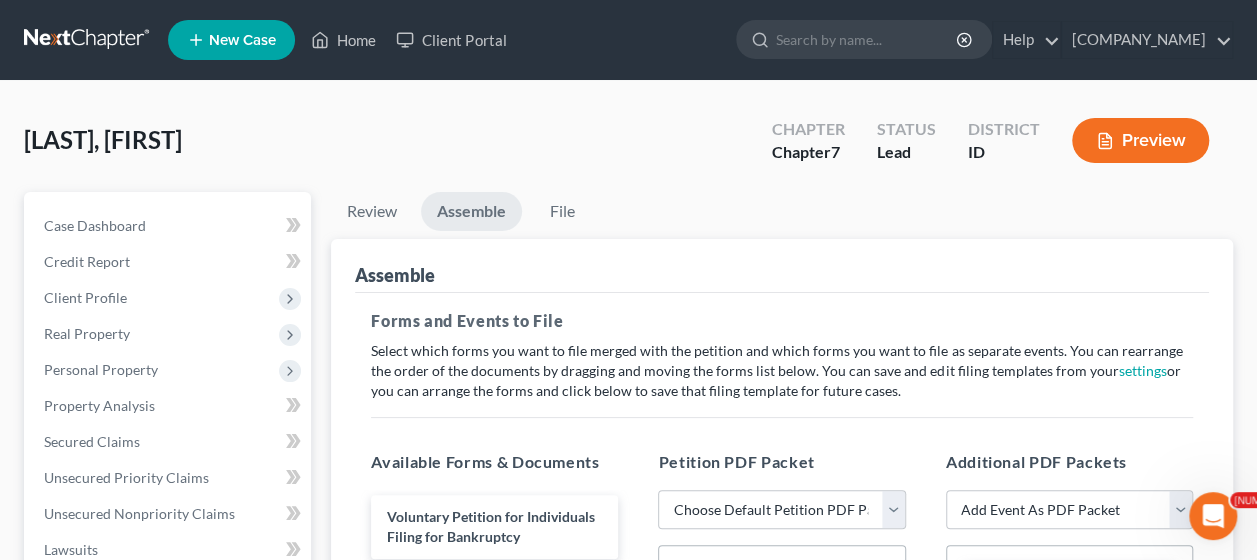scroll, scrollTop: 466, scrollLeft: 0, axis: vertical 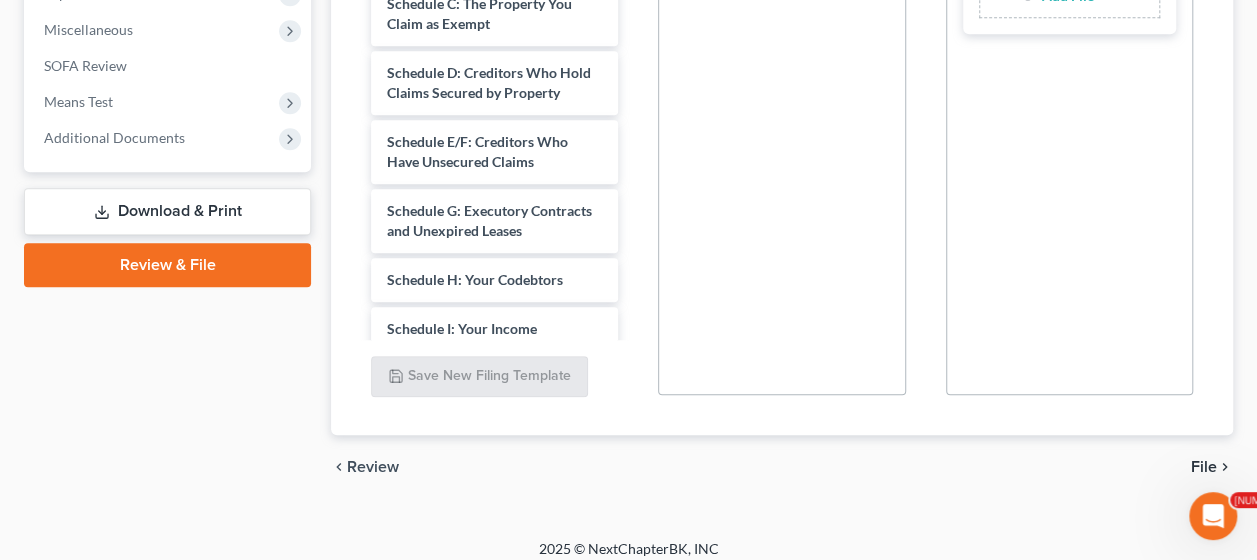 click on "Download & Print" at bounding box center (167, 211) 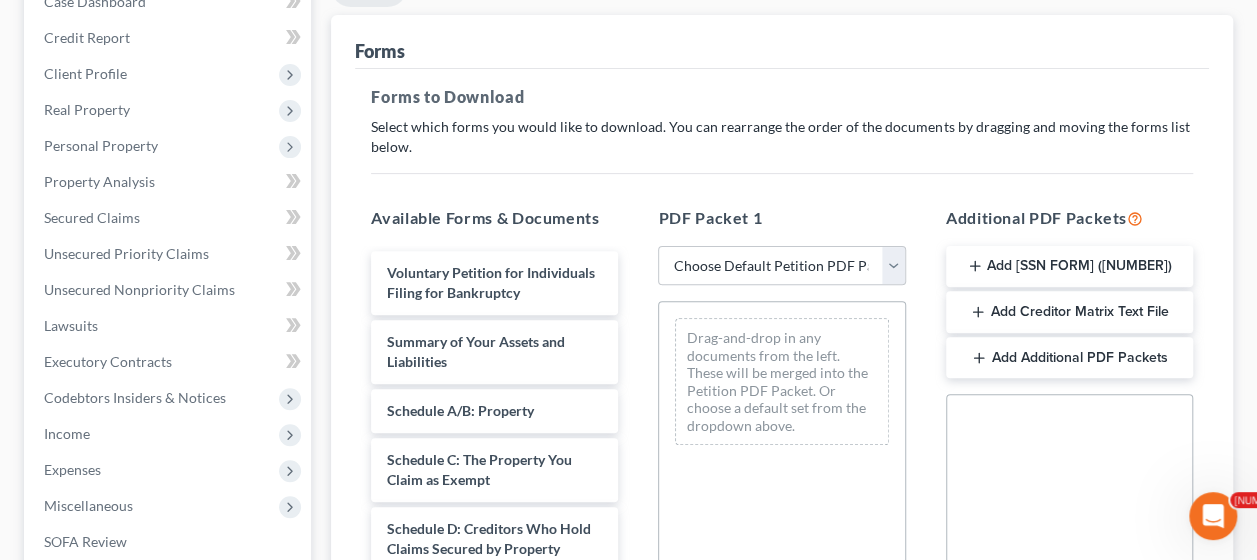 scroll, scrollTop: 233, scrollLeft: 0, axis: vertical 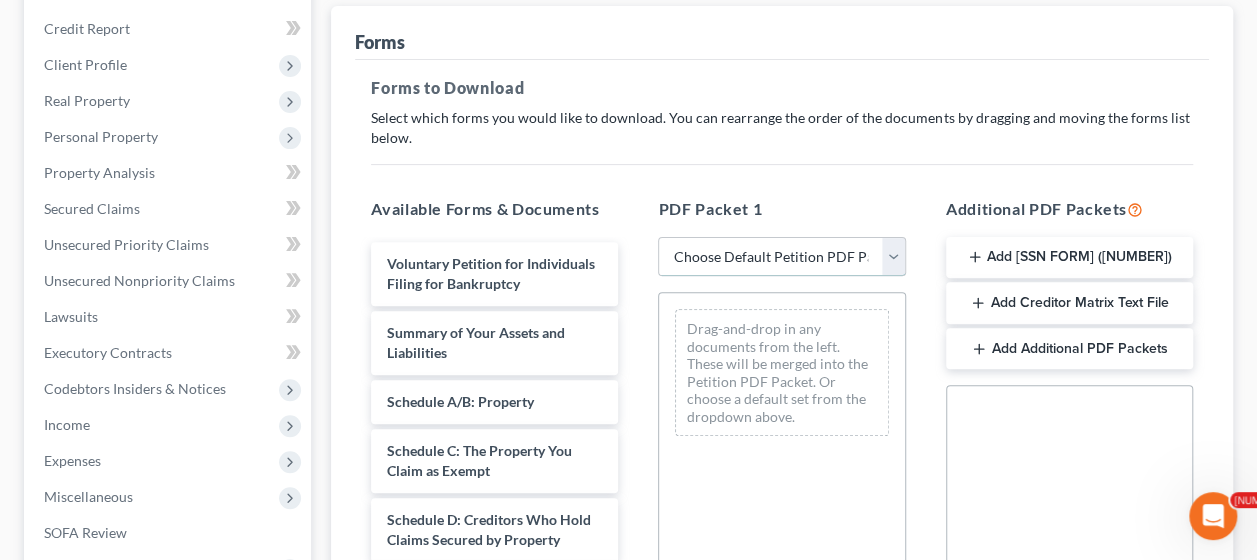 click on "Choose Default Petition PDF Packet Complete Bankruptcy Petition (all forms and schedules) Emergency Filing Forms (Petition and Creditor List Only) Amended Forms Signature Pages Only Bankruptcy Packet" at bounding box center [781, 257] 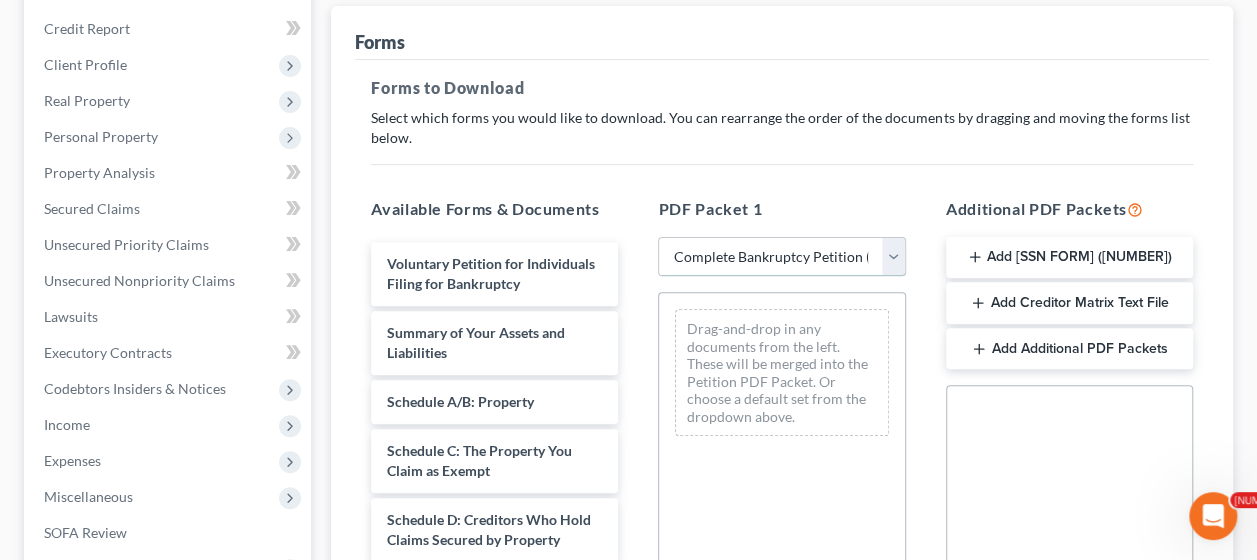 click on "Choose Default Petition PDF Packet Complete Bankruptcy Petition (all forms and schedules) Emergency Filing Forms (Petition and Creditor List Only) Amended Forms Signature Pages Only Bankruptcy Packet" at bounding box center [781, 257] 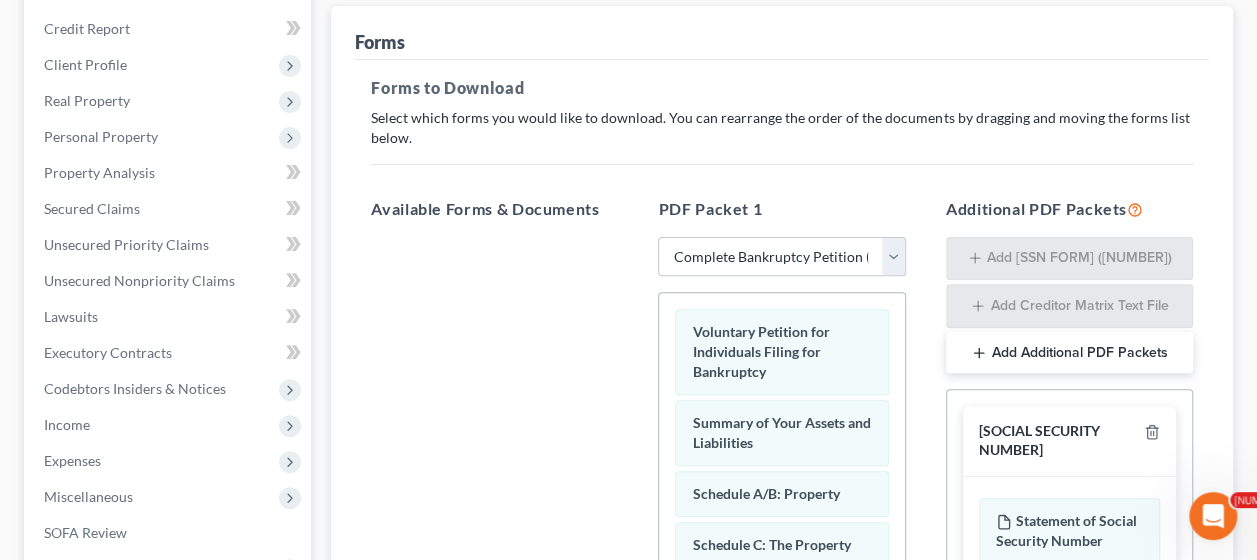 click on "Declaration About an Individual Debtor's Schedules Your Statement of Financial Affairs for Individuals Filing for Bankruptcy Statement of Intention for Individuals Filing Under Chapter 7 Chapter 7 Statement of Your Current Monthly Income and Means-Test Calculation Chapter 7 Means Test Calculation Creditor Matrix Verification of Creditor Matrix Attorney's Disclosure of Compensation" at bounding box center (781, 521) 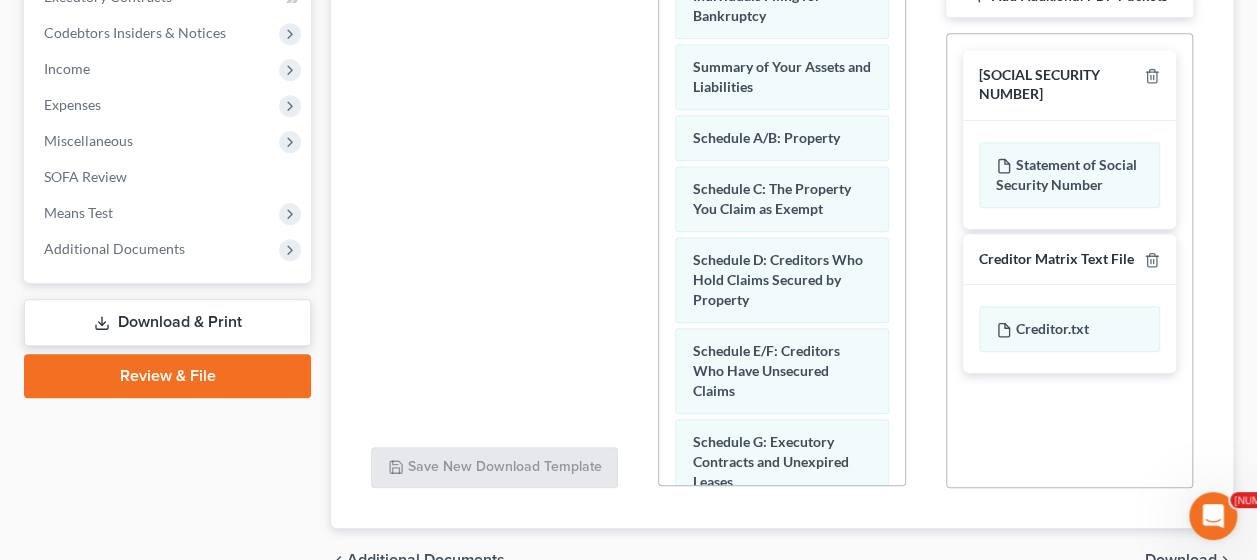 scroll, scrollTop: 694, scrollLeft: 0, axis: vertical 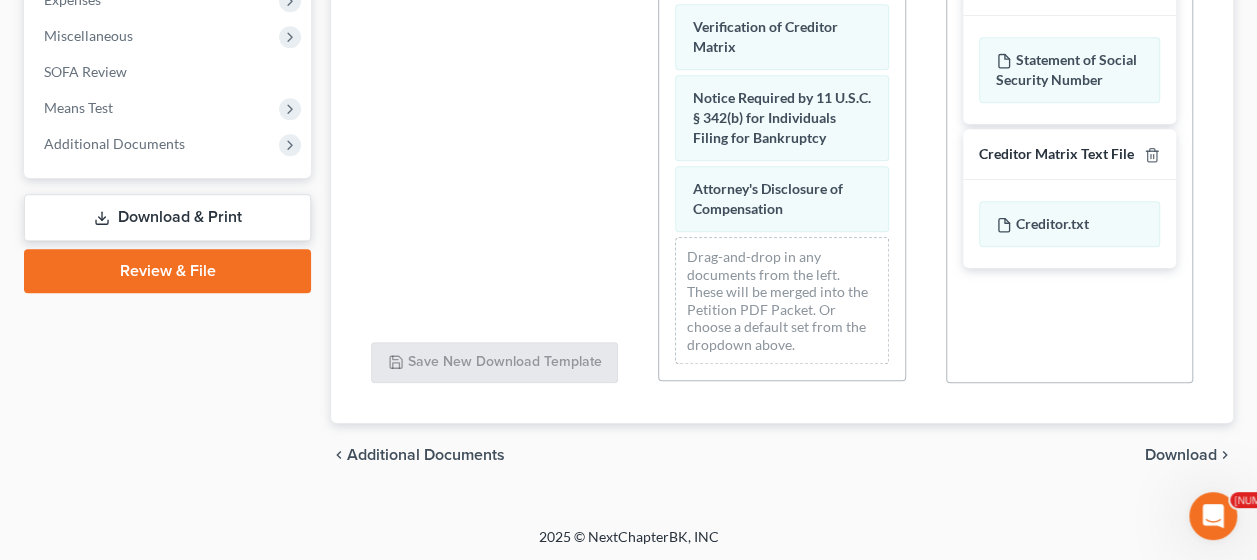 click on "Download" at bounding box center [1181, 455] 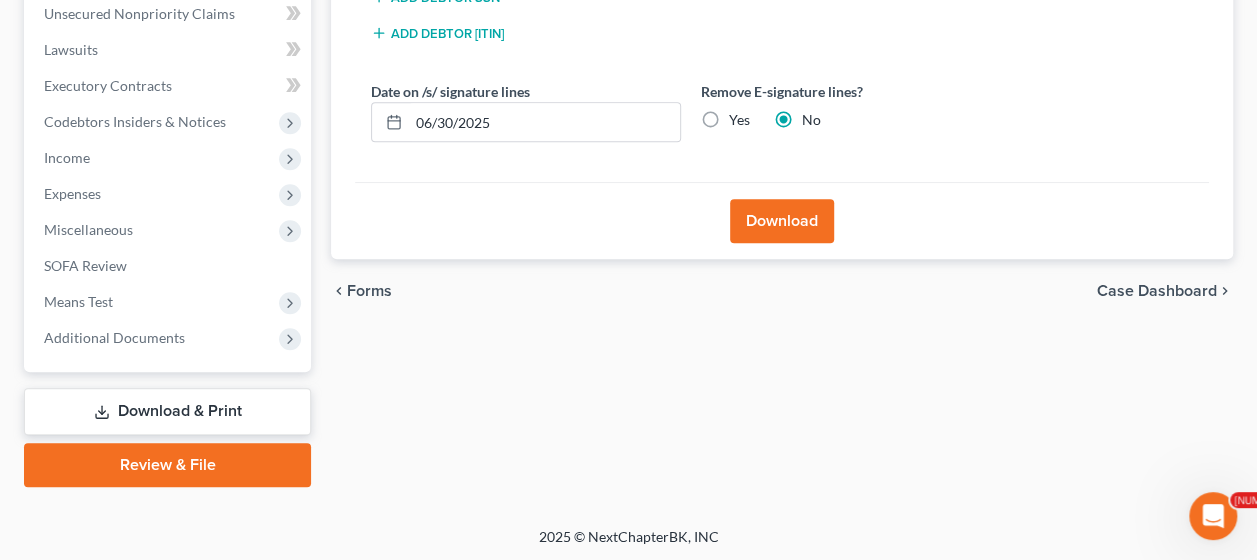 click on "Yes" at bounding box center [739, 120] 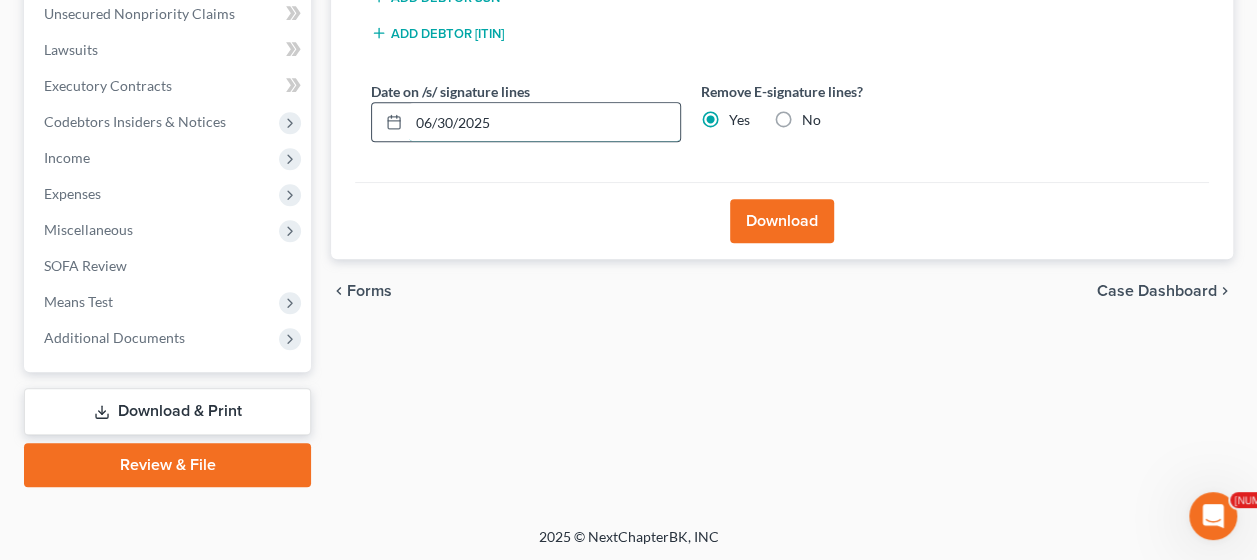 click on "06/30/2025" at bounding box center (544, 122) 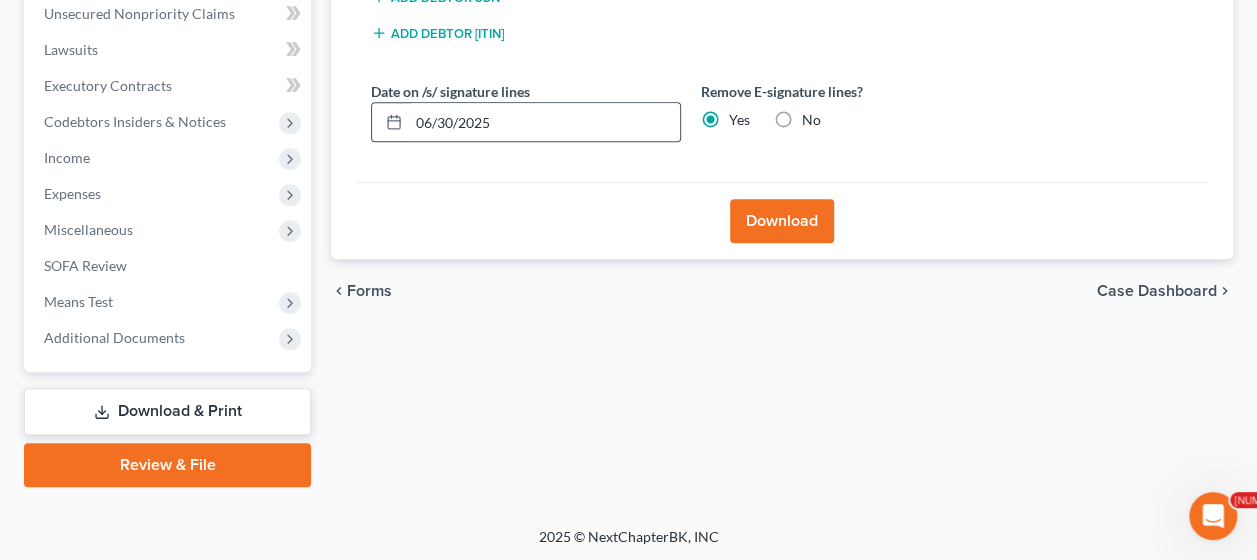 click at bounding box center [394, 123] 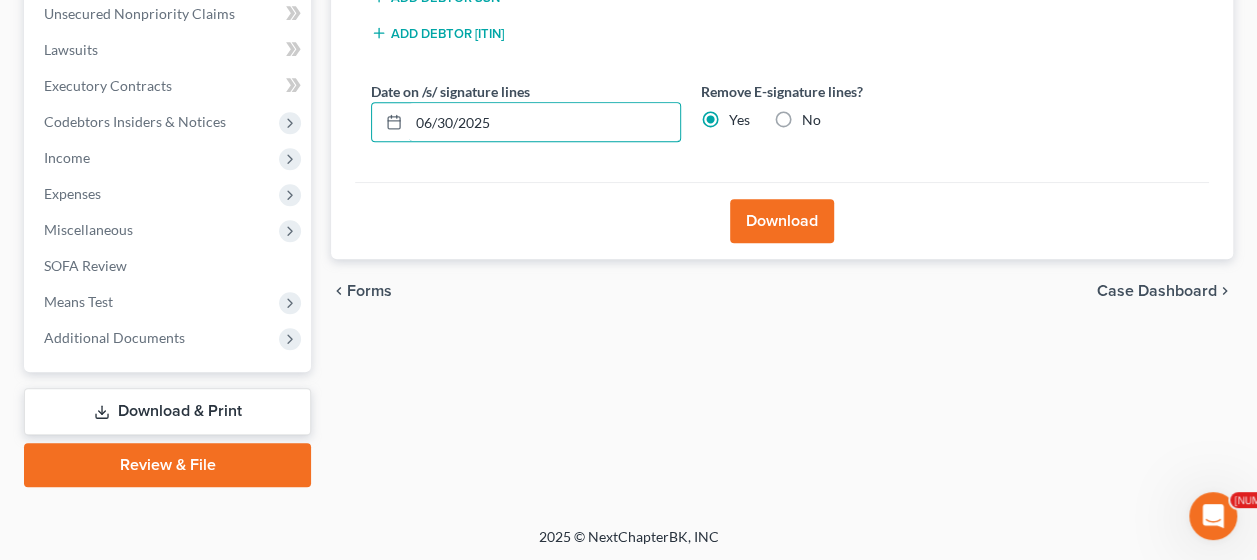 drag, startPoint x: 411, startPoint y: 120, endPoint x: 565, endPoint y: 221, distance: 184.16568 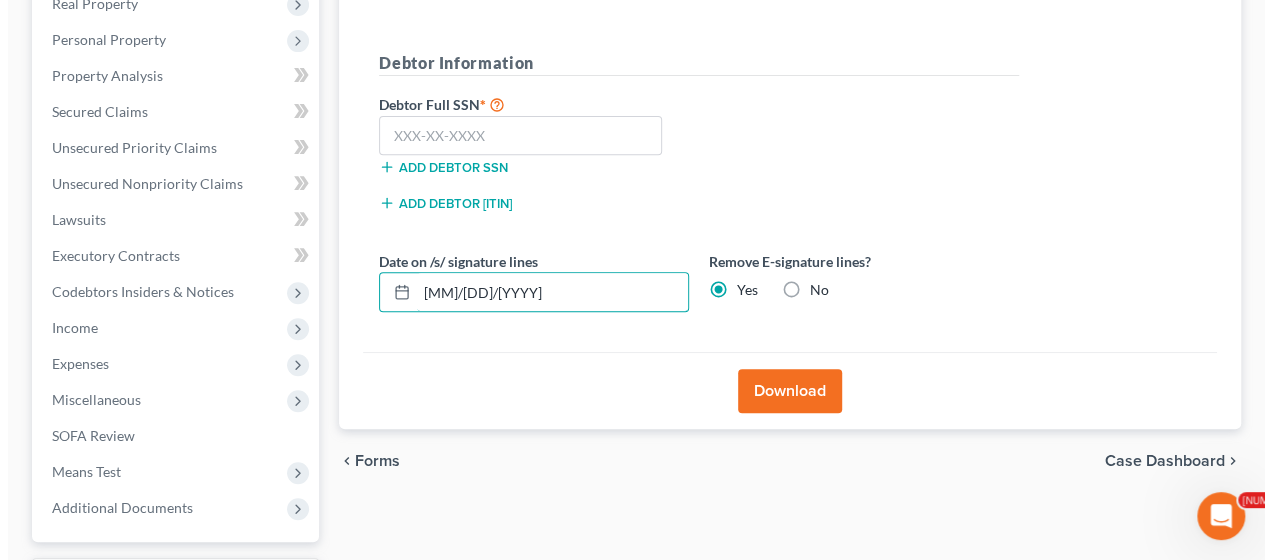 scroll, scrollTop: 267, scrollLeft: 0, axis: vertical 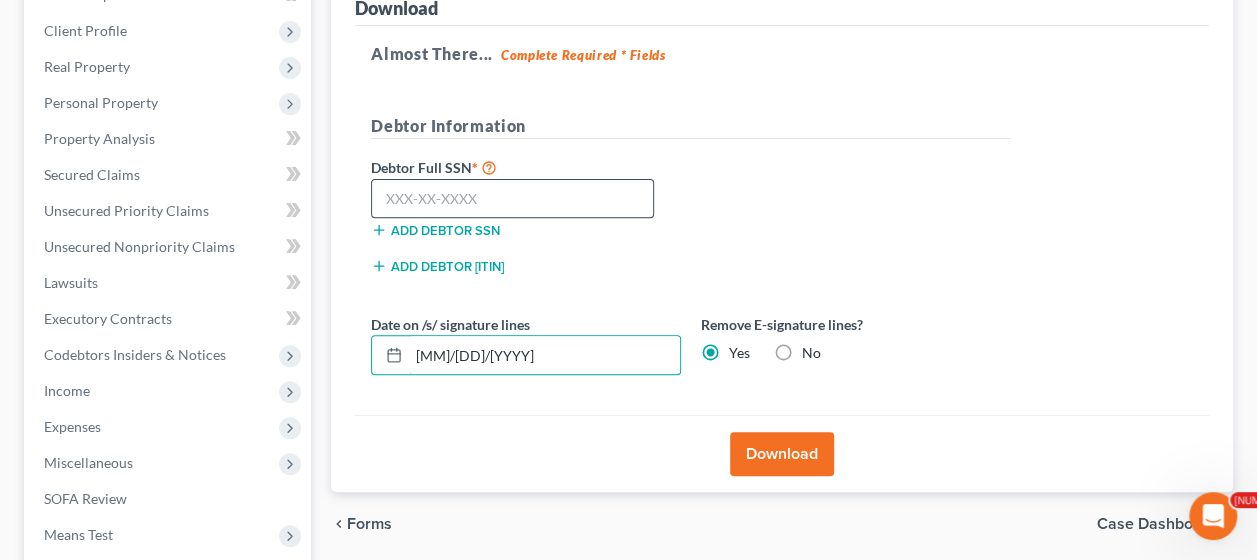 type on "[MM]/[DD]/[YYYY]" 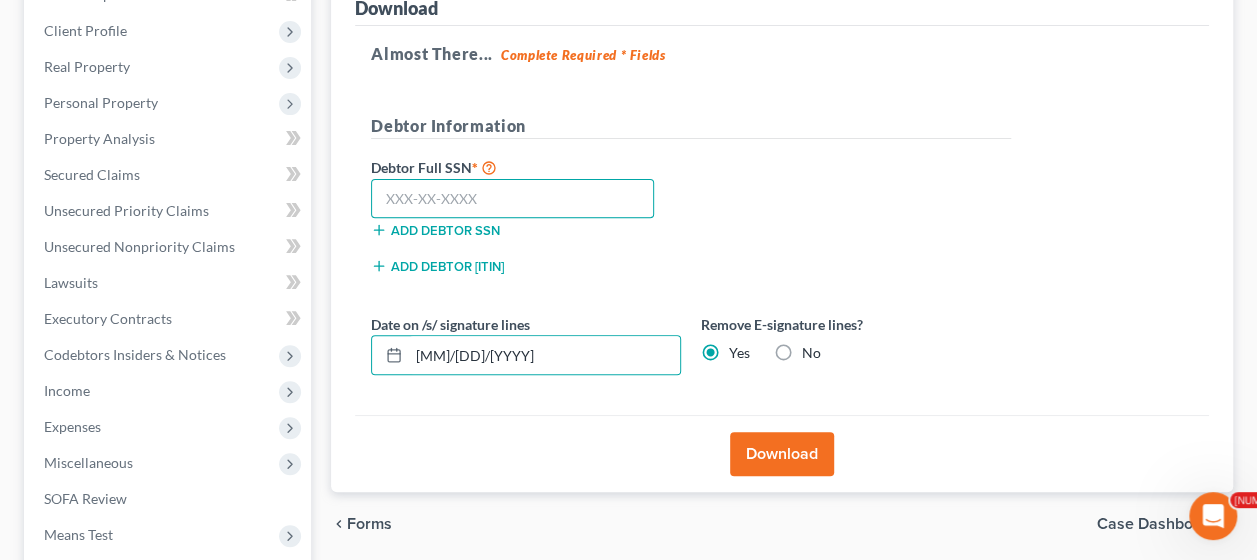 click at bounding box center (512, 199) 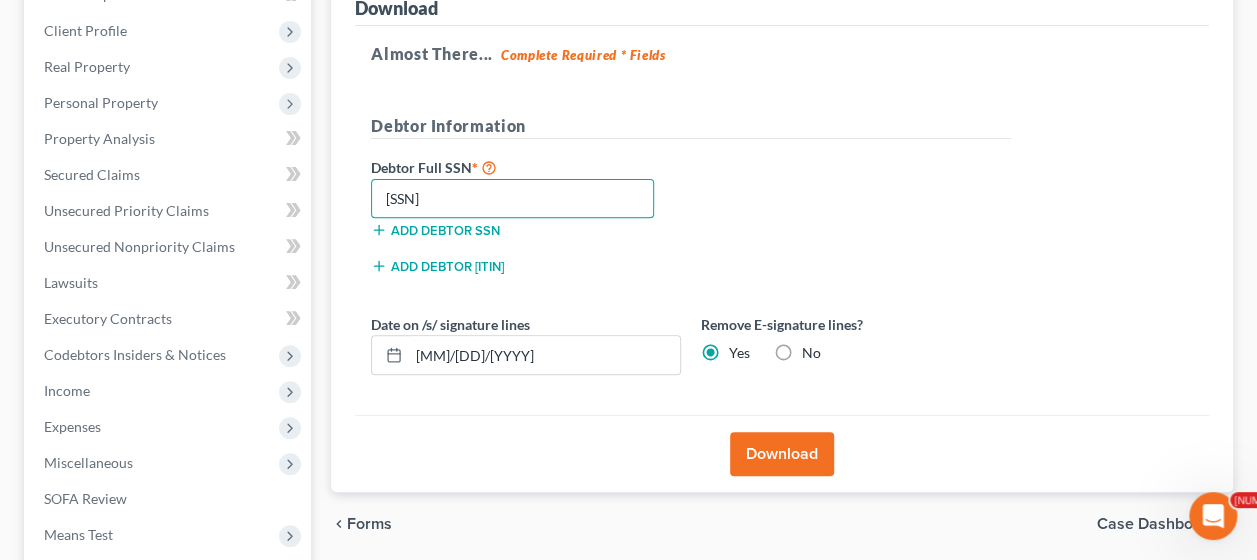 type on "[SSN]" 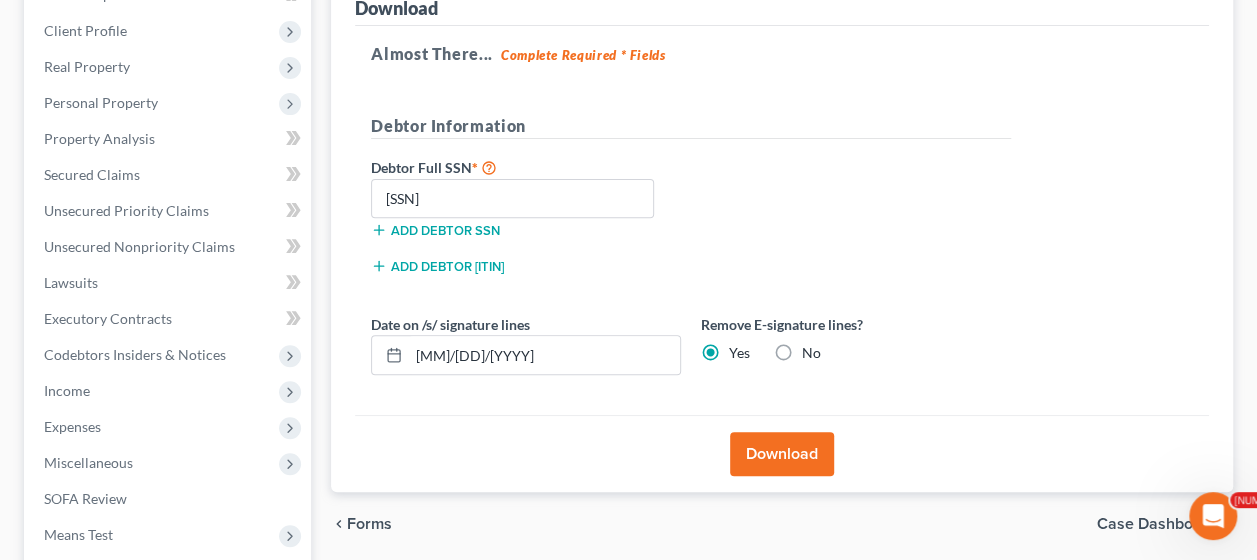click on "Download" at bounding box center (782, 454) 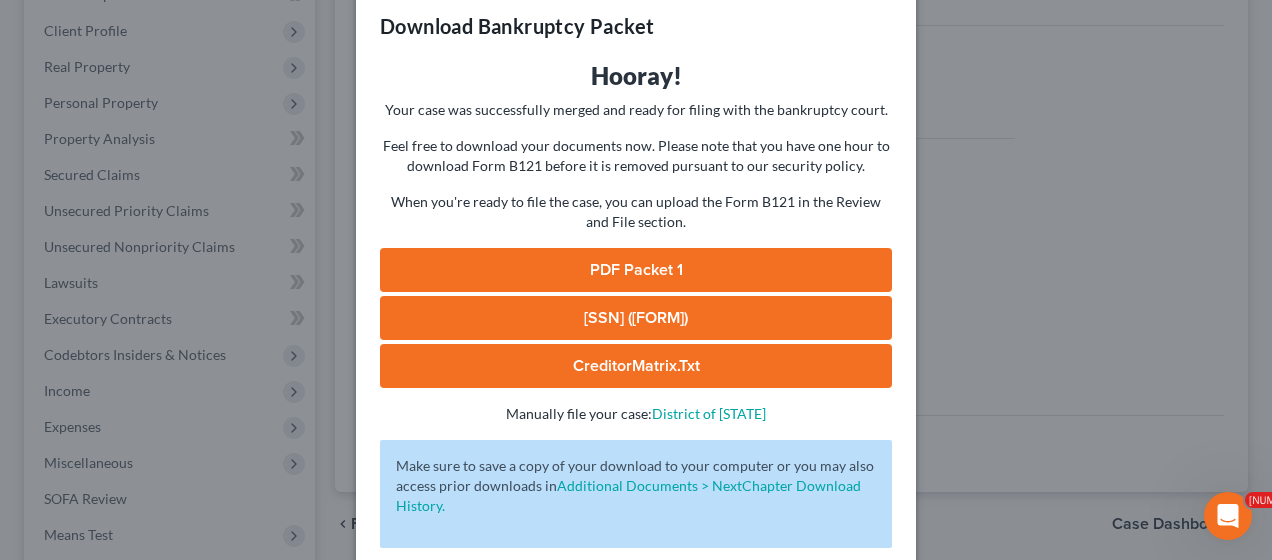 scroll, scrollTop: 0, scrollLeft: 0, axis: both 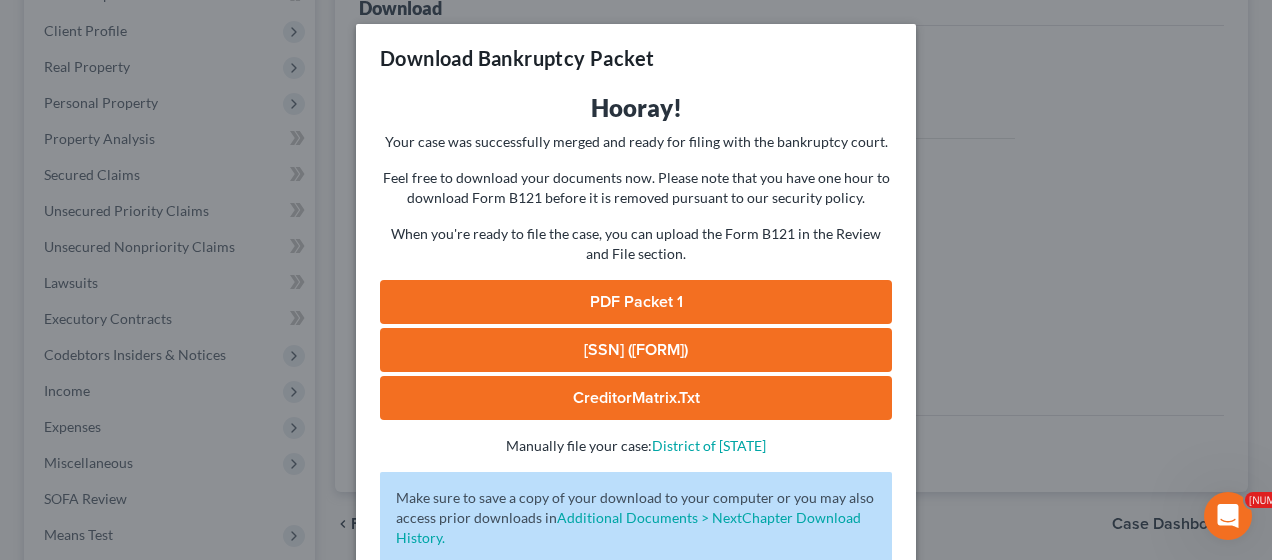 click on "PDF Packet 1" at bounding box center [636, 302] 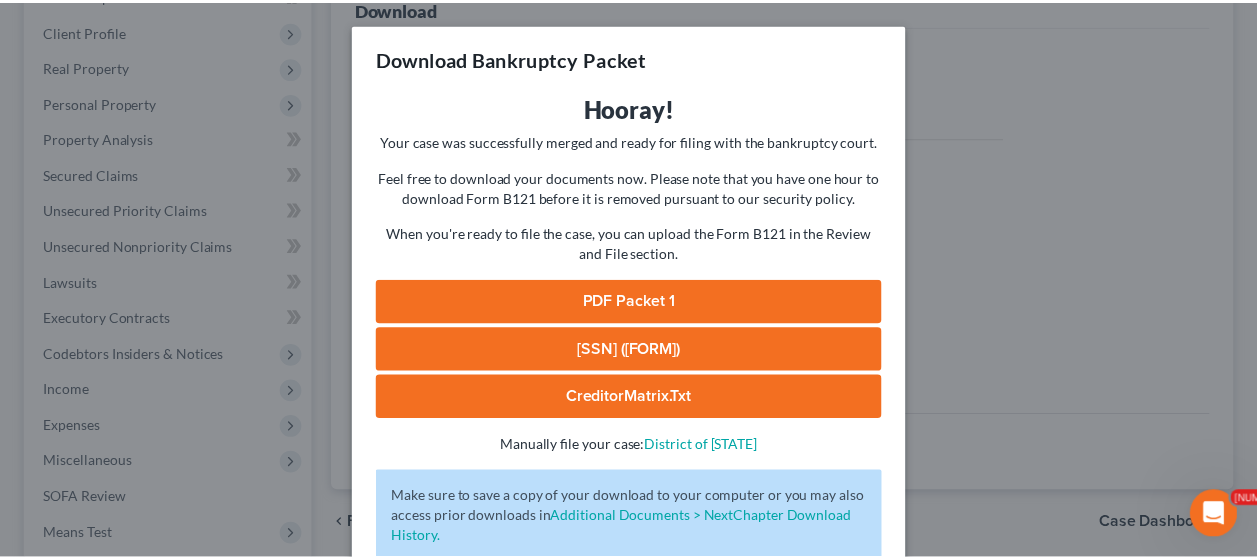 scroll, scrollTop: 127, scrollLeft: 0, axis: vertical 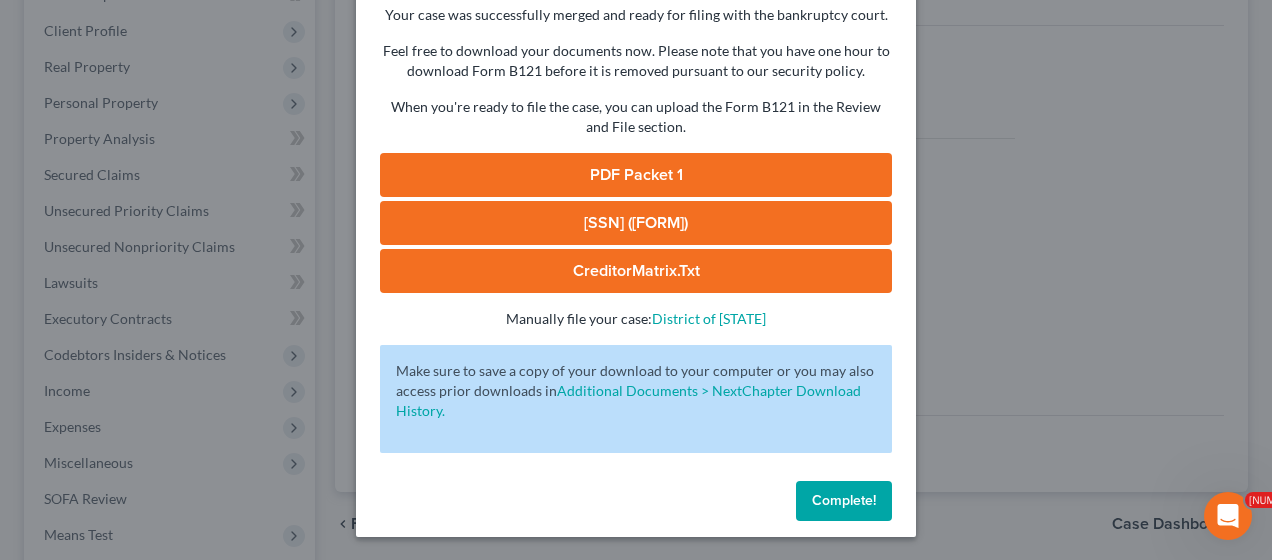 click on "Complete!" at bounding box center [844, 500] 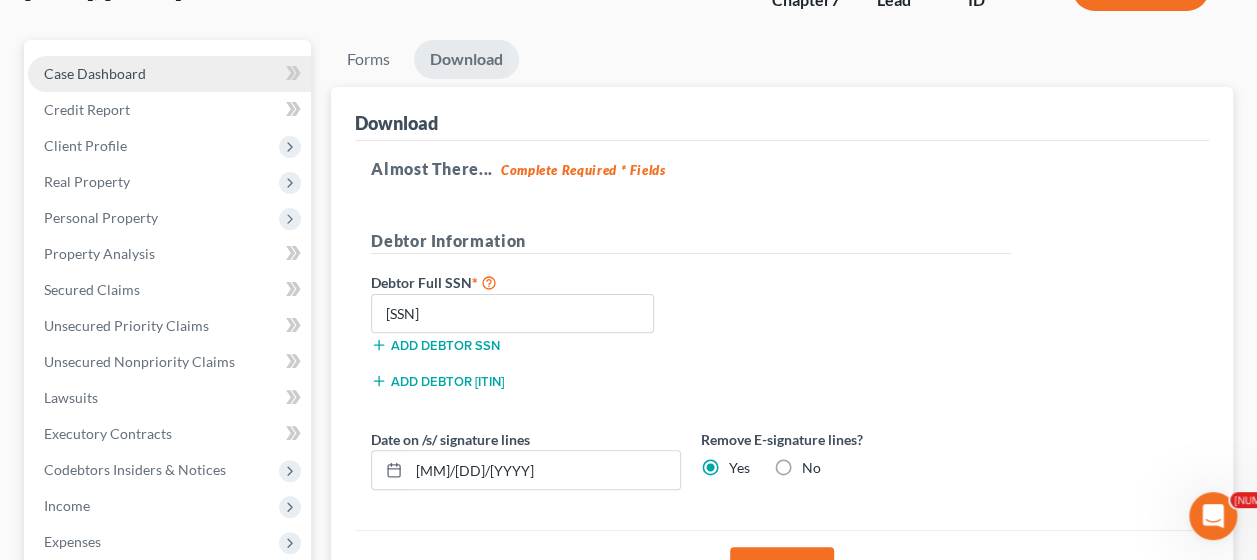 scroll, scrollTop: 34, scrollLeft: 0, axis: vertical 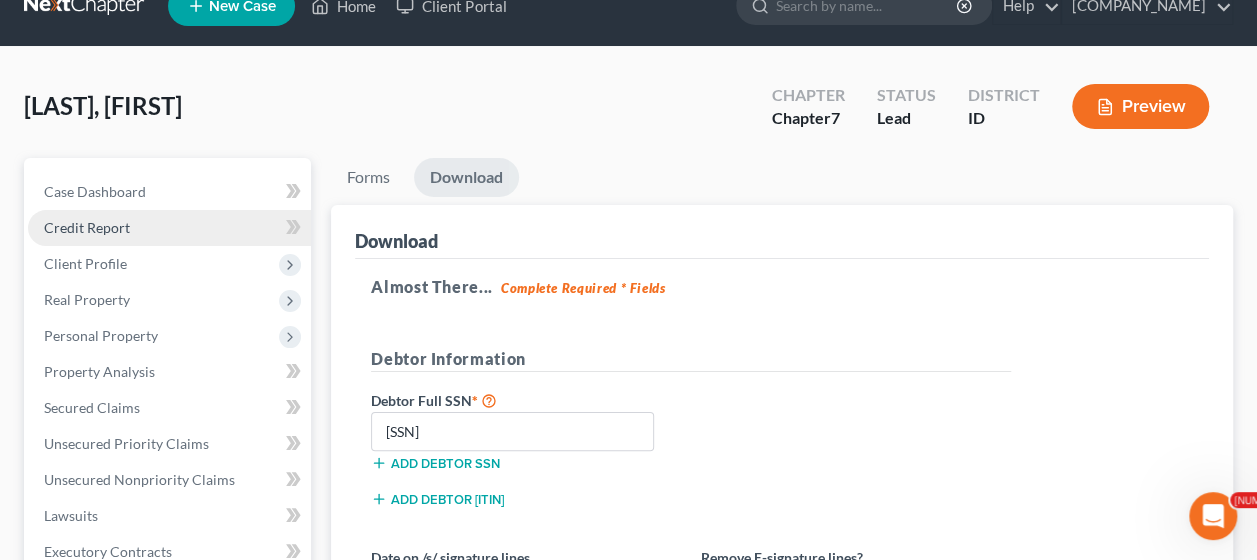 click on "Credit Report" at bounding box center [87, 227] 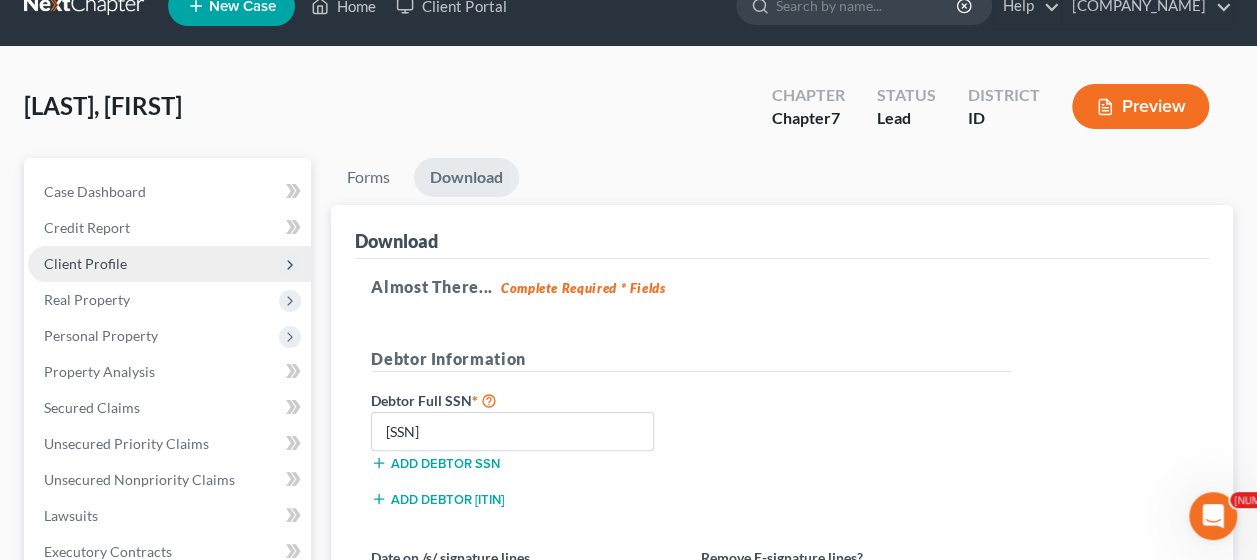 click on "Case Dashboard
Payments
Invoices
Payments
Payments
Credit Report
Client Profile" at bounding box center (169, 498) 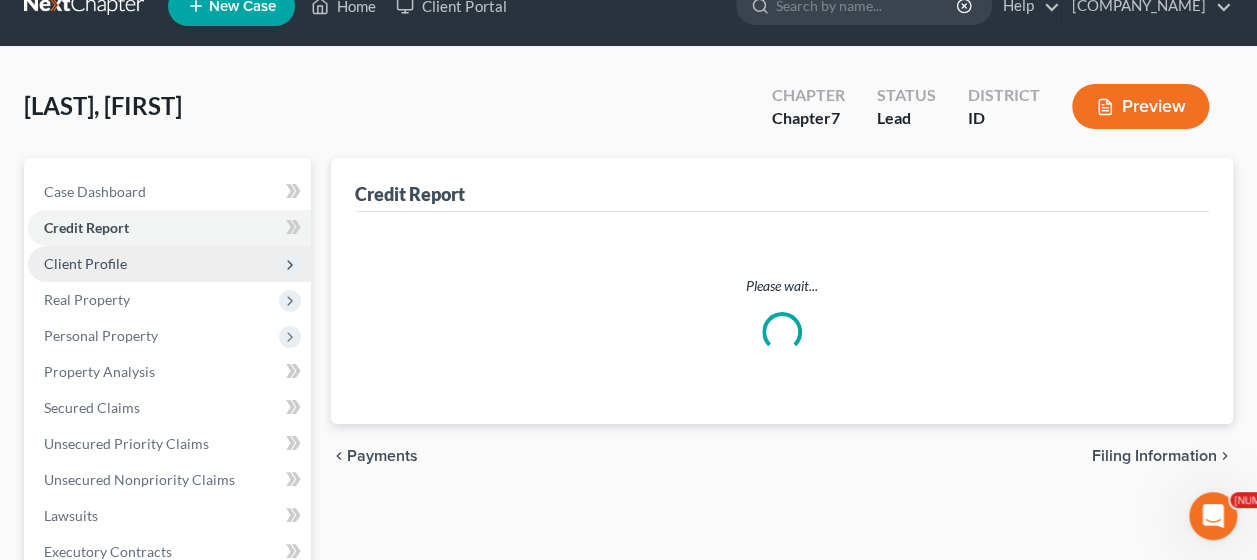 scroll, scrollTop: 0, scrollLeft: 0, axis: both 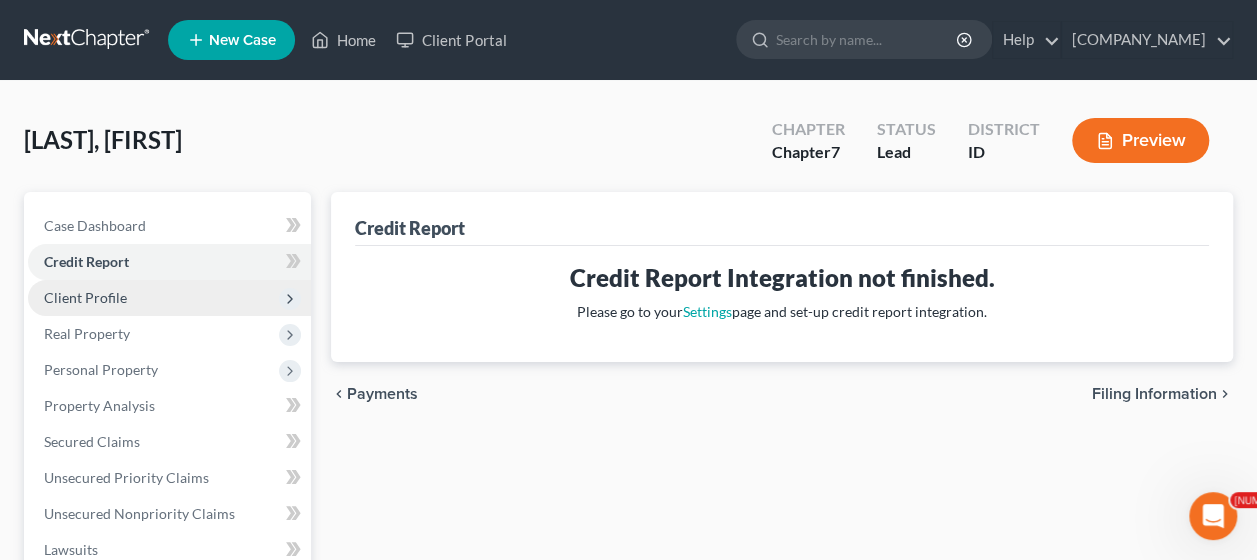 click on "Client Profile" at bounding box center [0, 0] 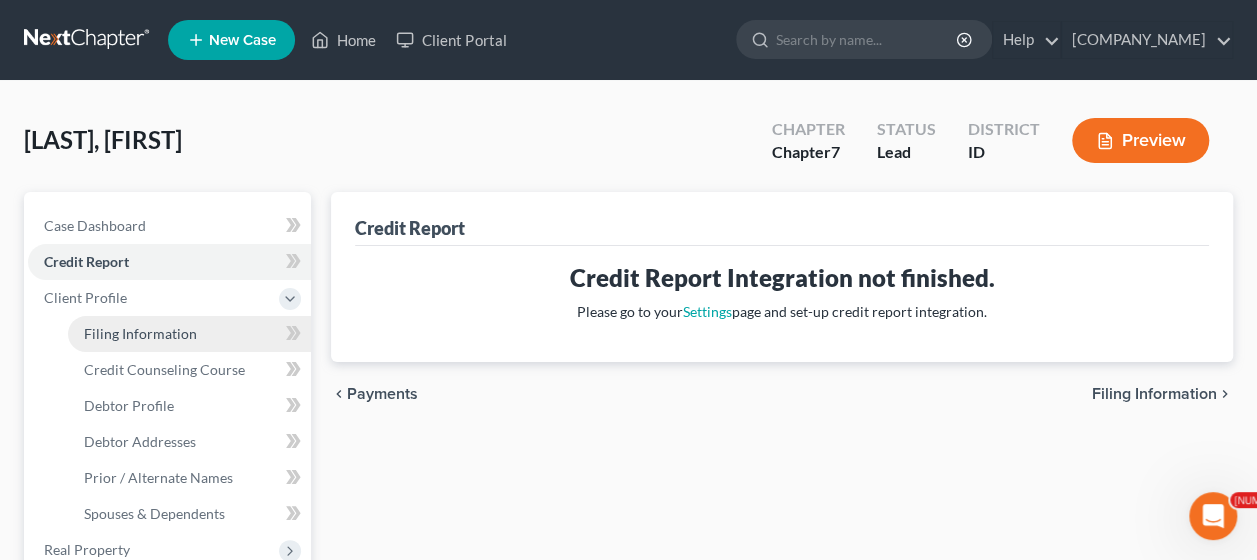 click on "Filing Information" at bounding box center (189, 334) 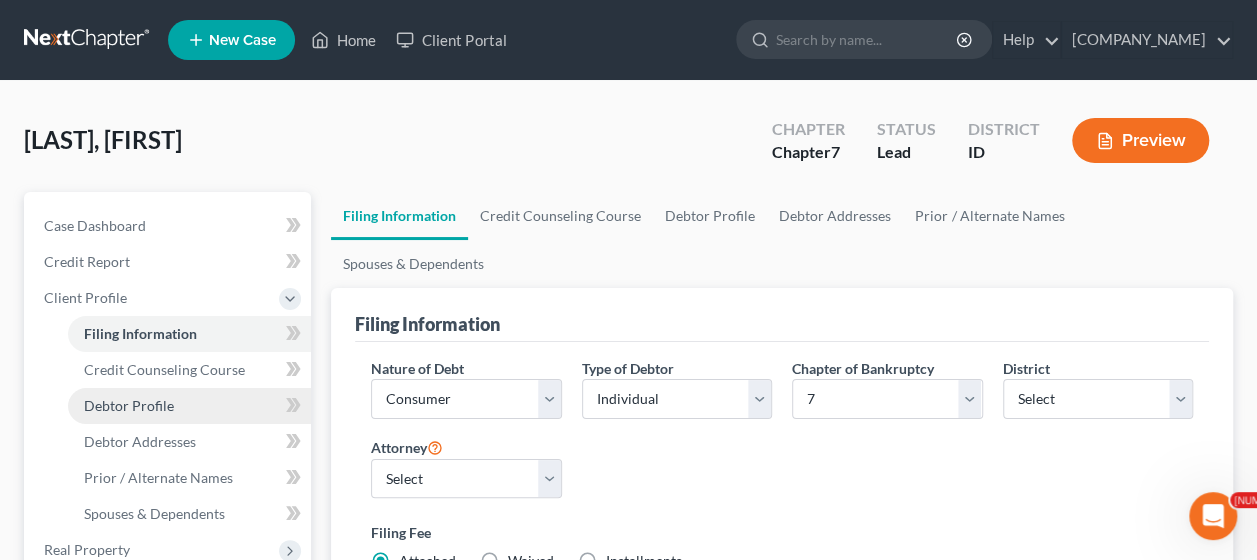 click on "Debtor Profile" at bounding box center (129, 405) 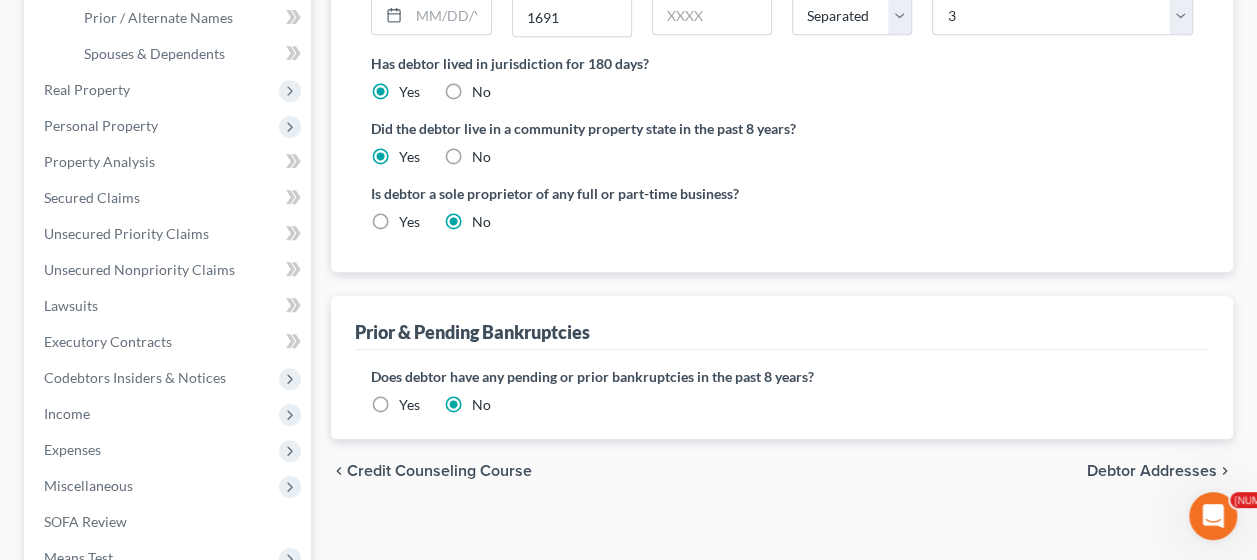 scroll, scrollTop: 466, scrollLeft: 0, axis: vertical 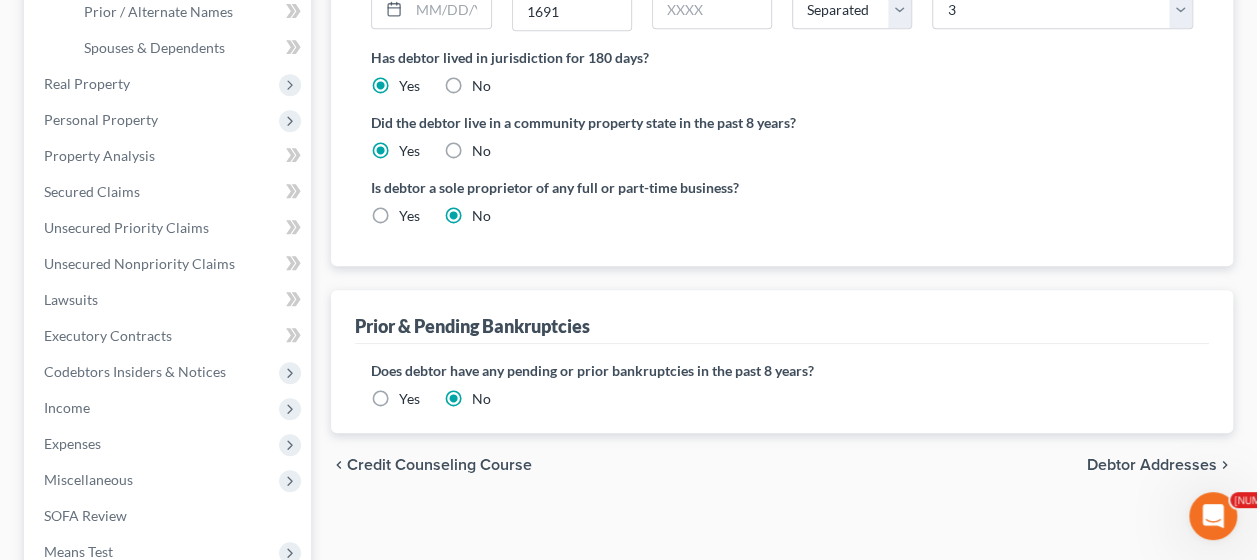 click on "Debtor Addresses" at bounding box center [1152, 465] 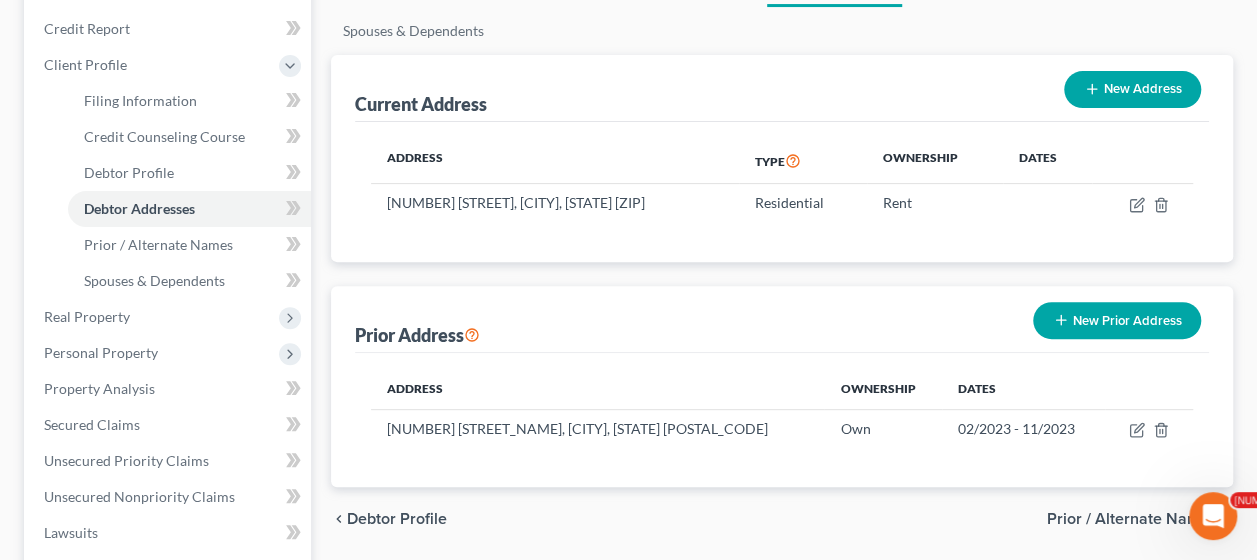scroll, scrollTop: 466, scrollLeft: 0, axis: vertical 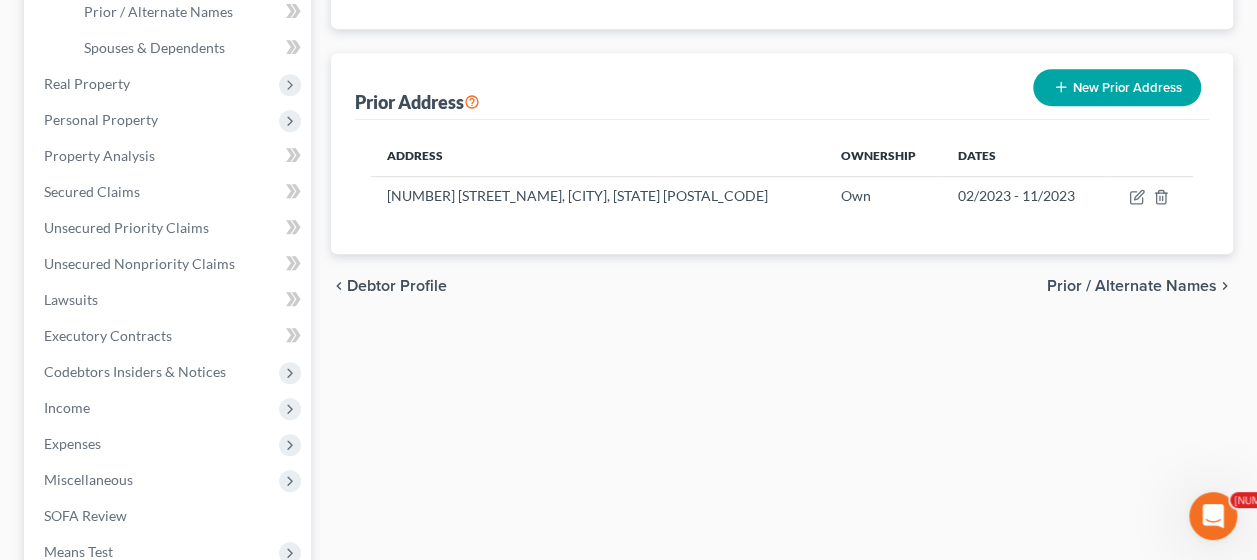 click on "Prior / Alternate Names" at bounding box center (1132, 286) 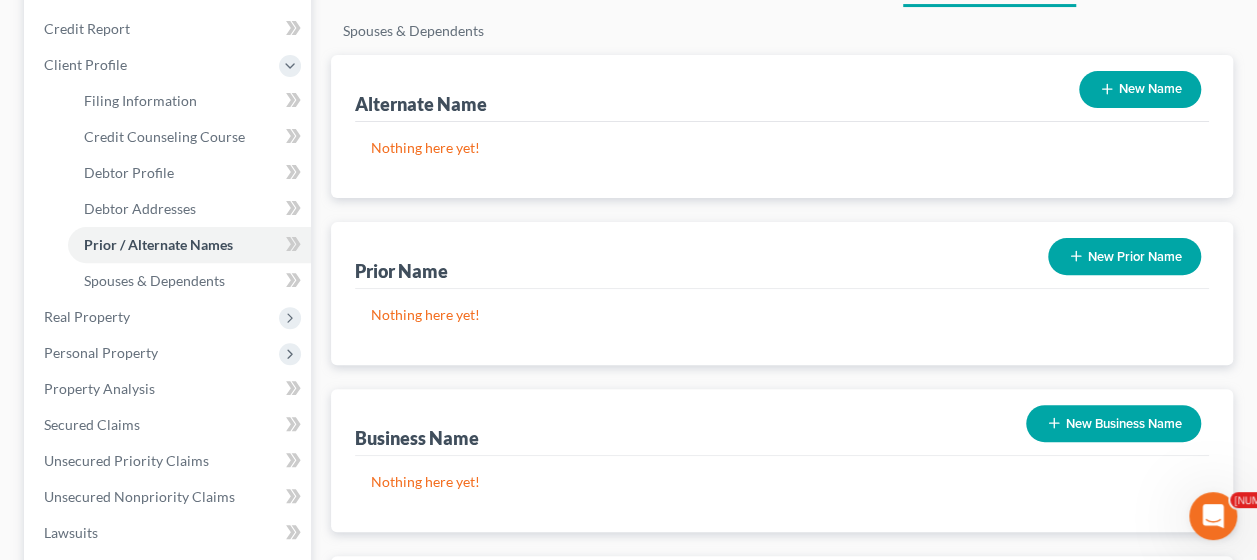 scroll, scrollTop: 466, scrollLeft: 0, axis: vertical 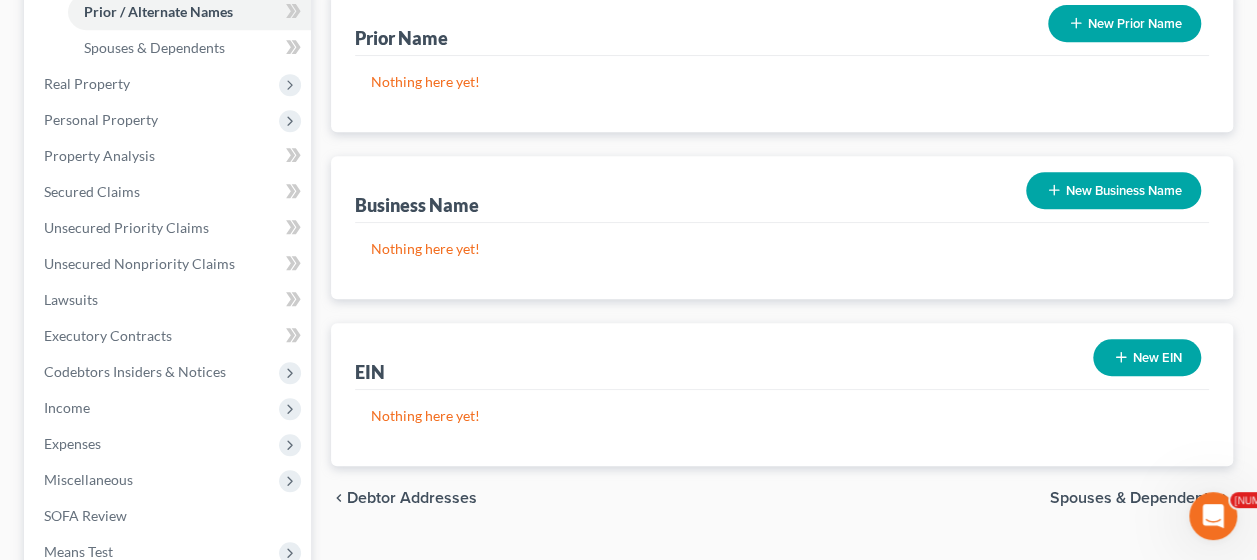 click on "Spouses & Dependents" at bounding box center [1133, 498] 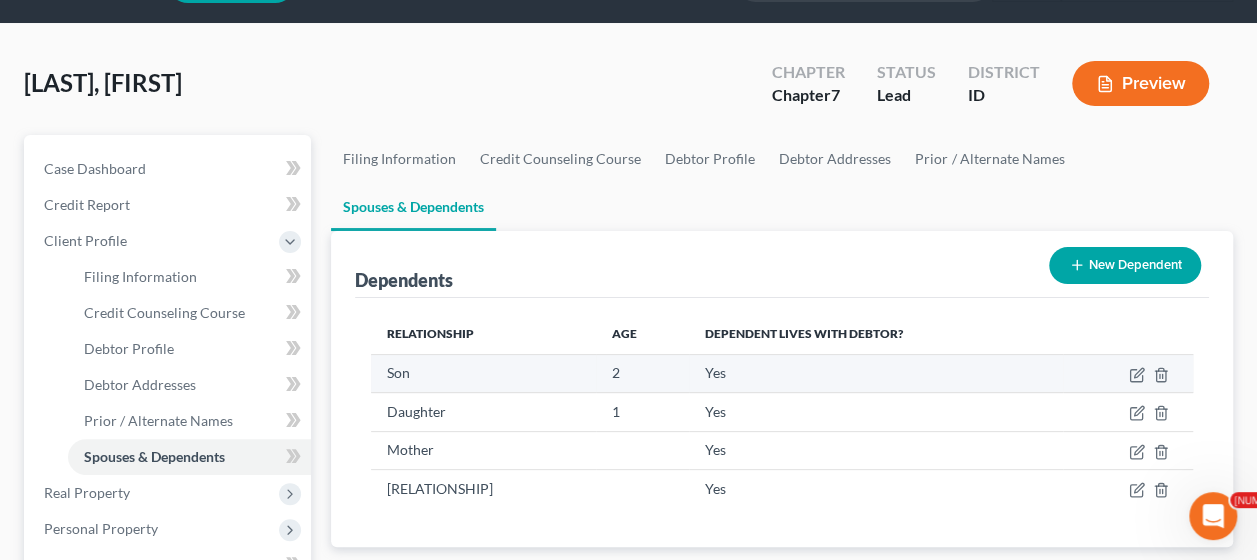 scroll, scrollTop: 0, scrollLeft: 0, axis: both 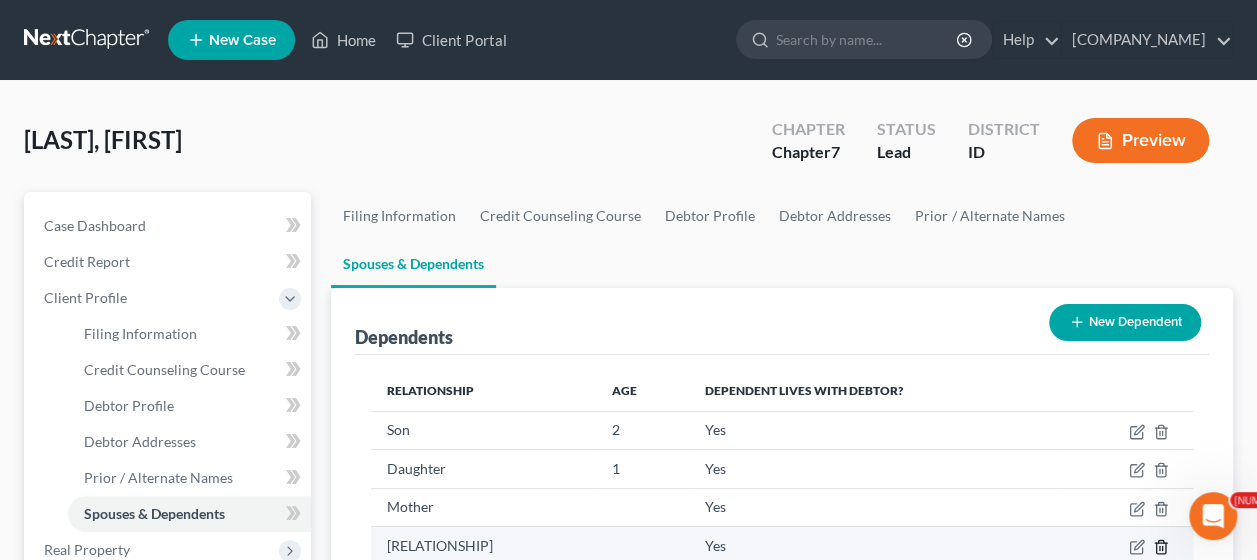 click at bounding box center [1161, 432] 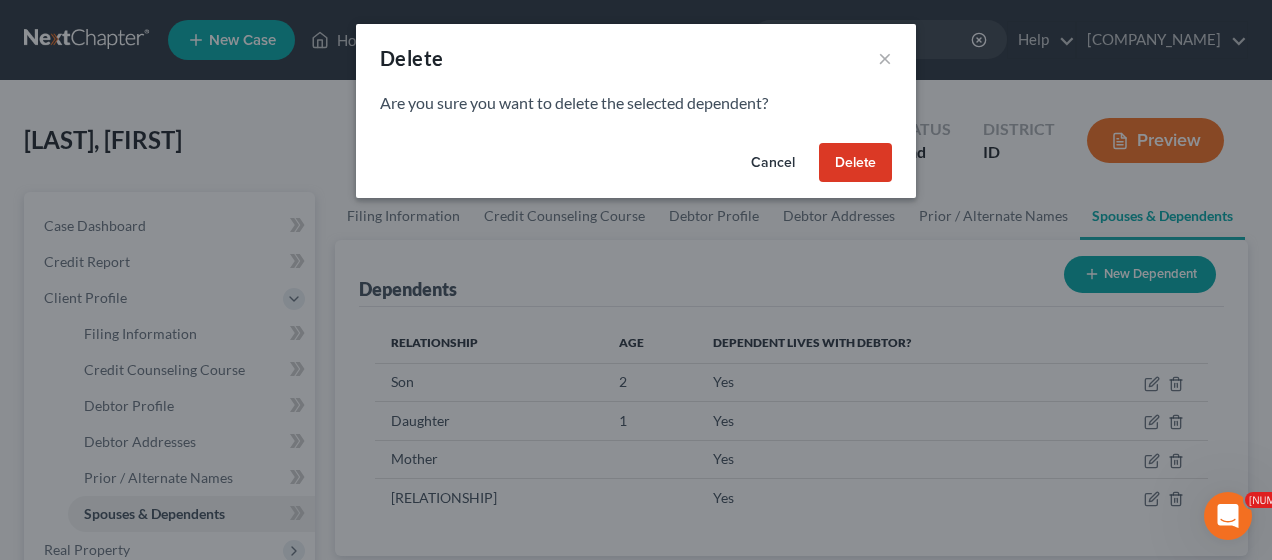 click on "Delete" at bounding box center [855, 163] 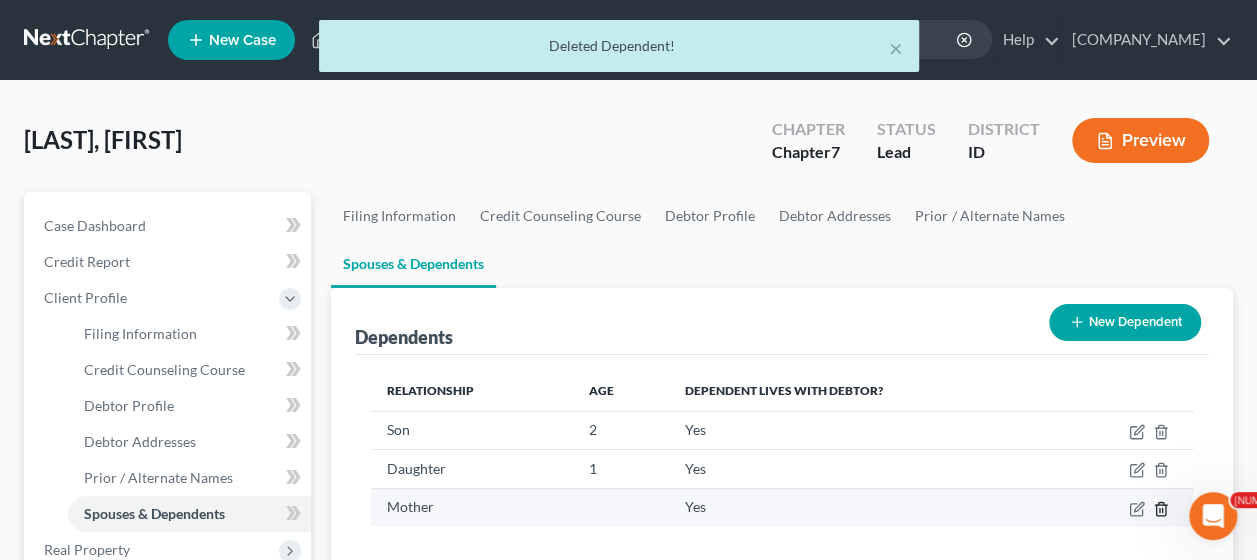 click at bounding box center (1161, 432) 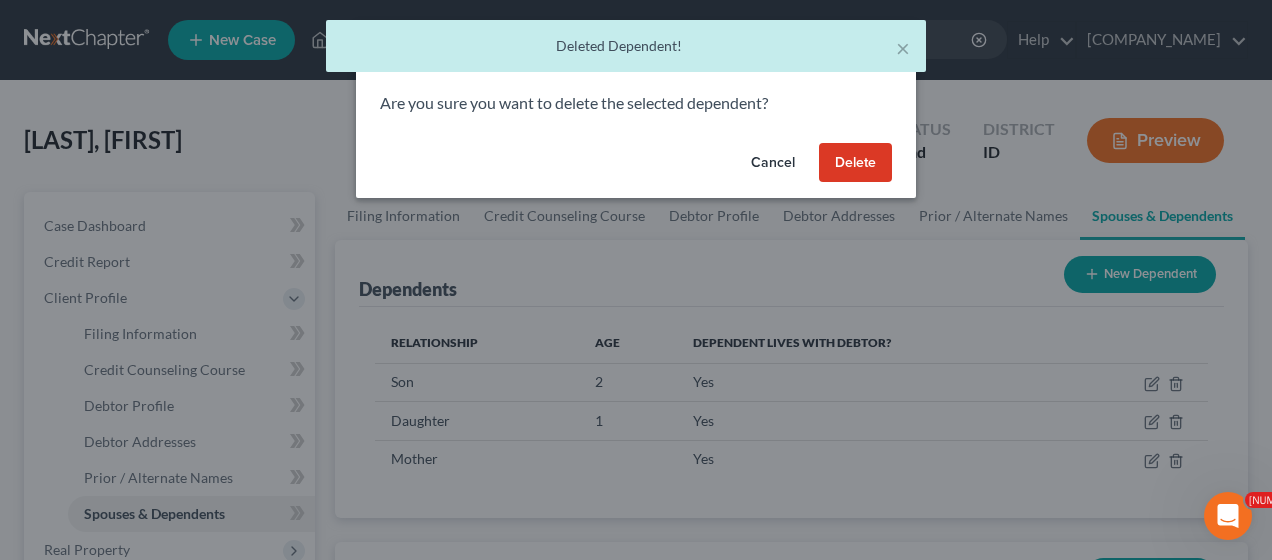 click on "Delete" at bounding box center (855, 163) 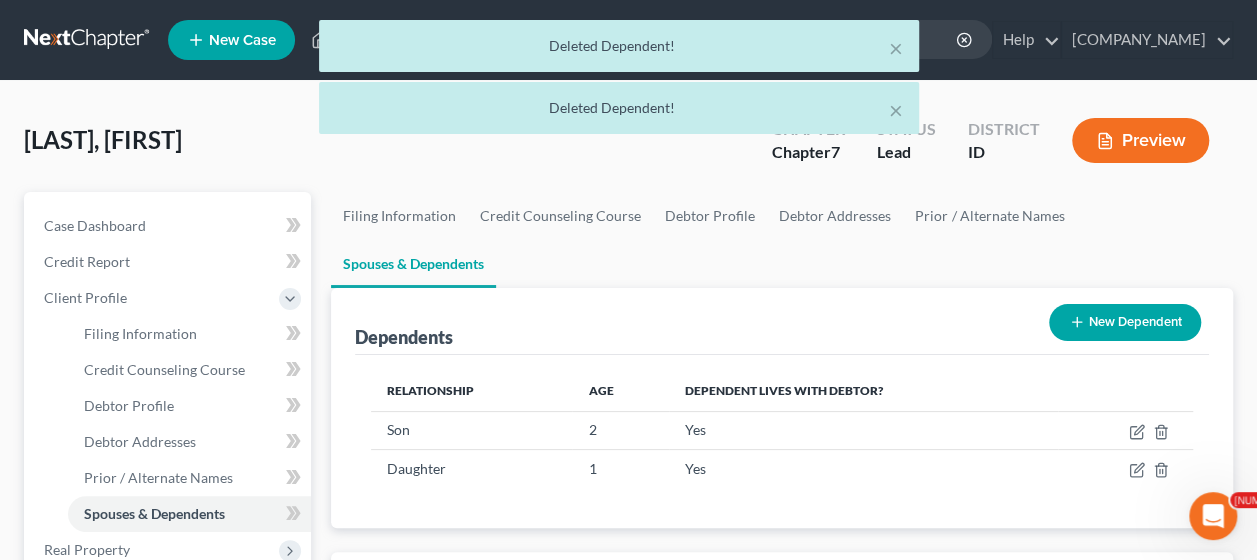 scroll, scrollTop: 233, scrollLeft: 0, axis: vertical 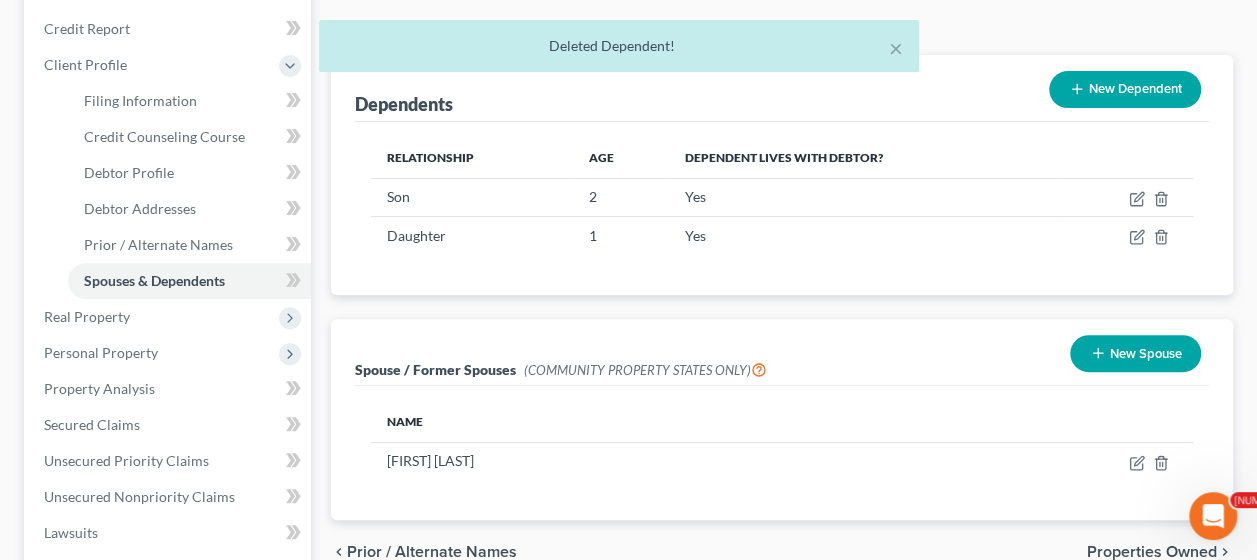 click on "Properties Owned" at bounding box center [1152, 552] 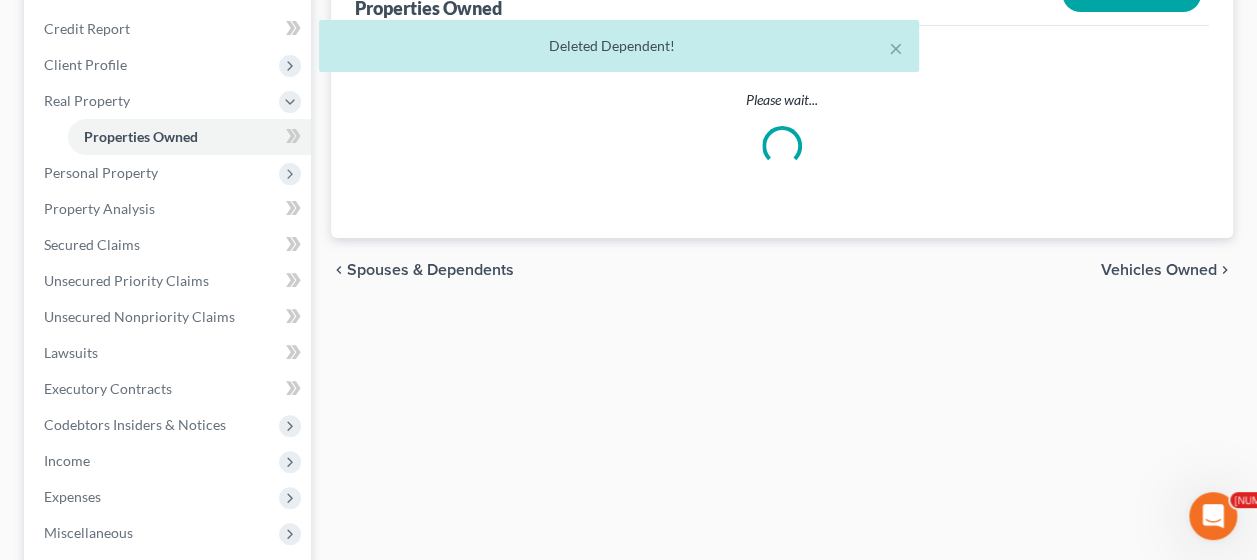 scroll, scrollTop: 0, scrollLeft: 0, axis: both 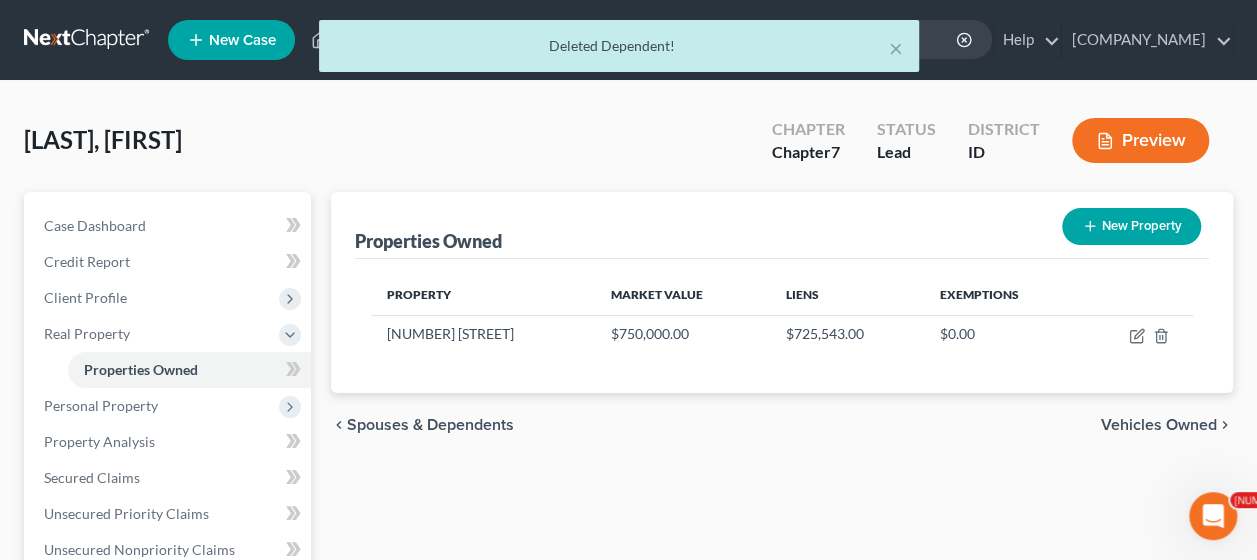 click on "chevron_left
Spouses & Dependents
Vehicles Owned
chevron_right" at bounding box center (782, 425) 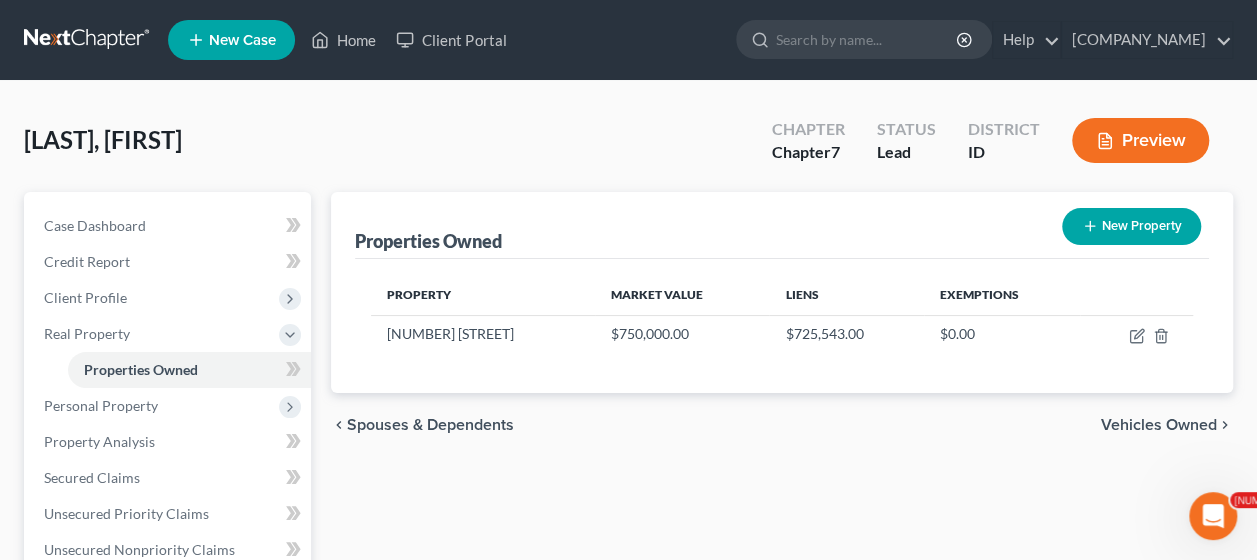 click on "Vehicles Owned" at bounding box center [1159, 425] 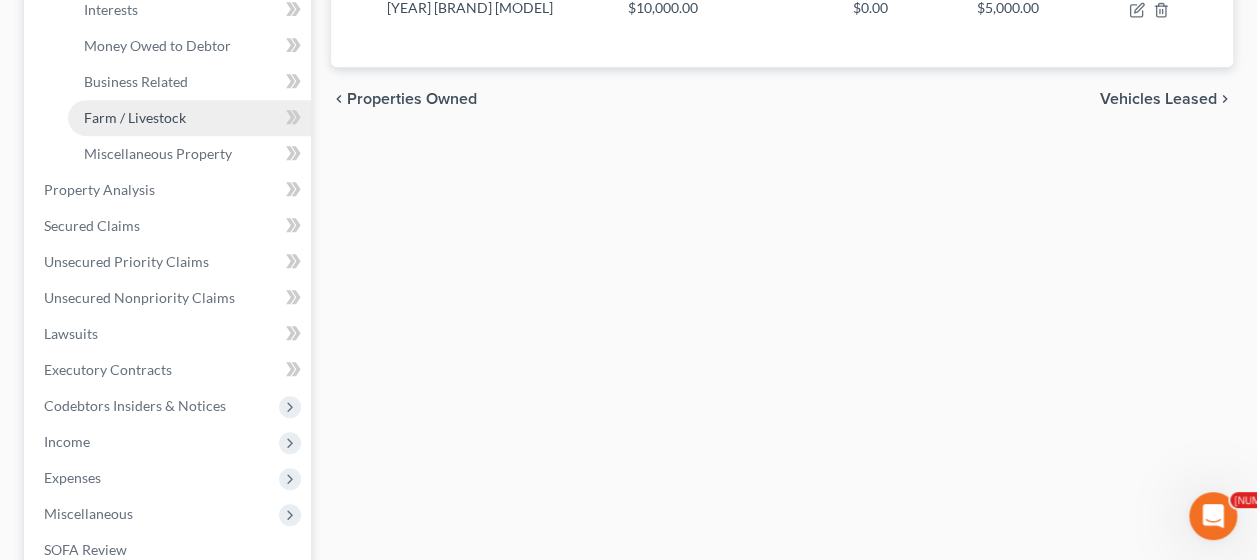 scroll, scrollTop: 860, scrollLeft: 0, axis: vertical 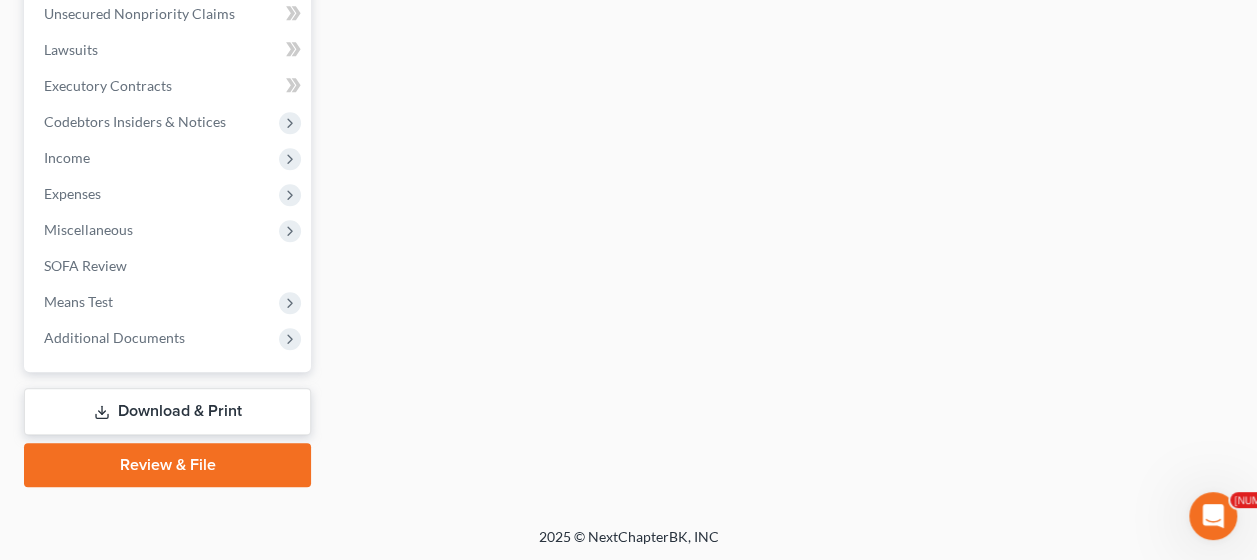 drag, startPoint x: 152, startPoint y: 462, endPoint x: 413, endPoint y: 458, distance: 261.03064 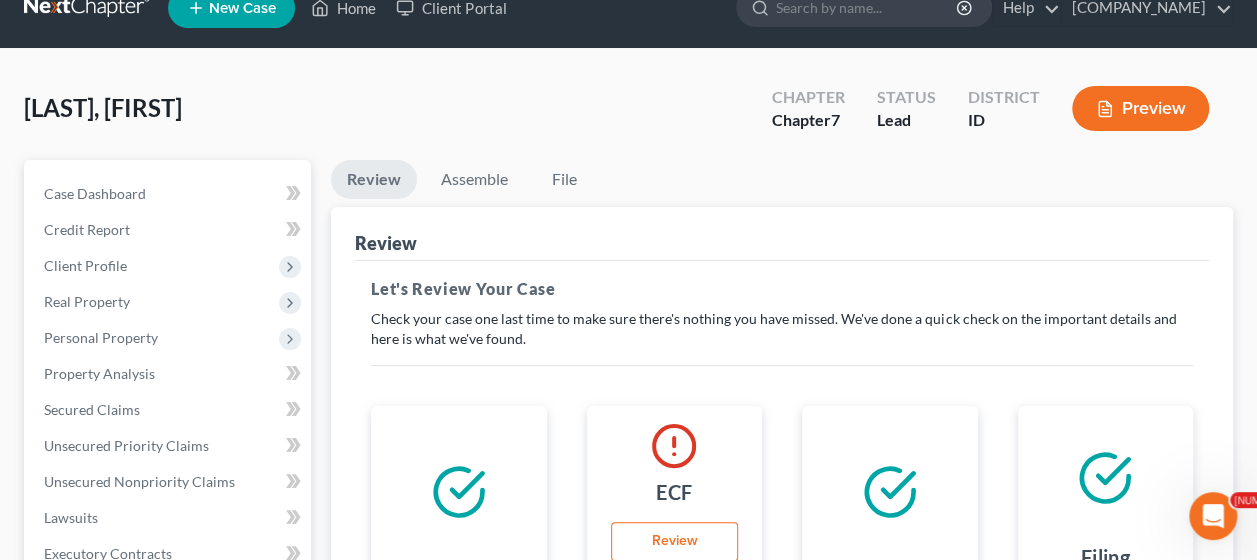 scroll, scrollTop: 0, scrollLeft: 0, axis: both 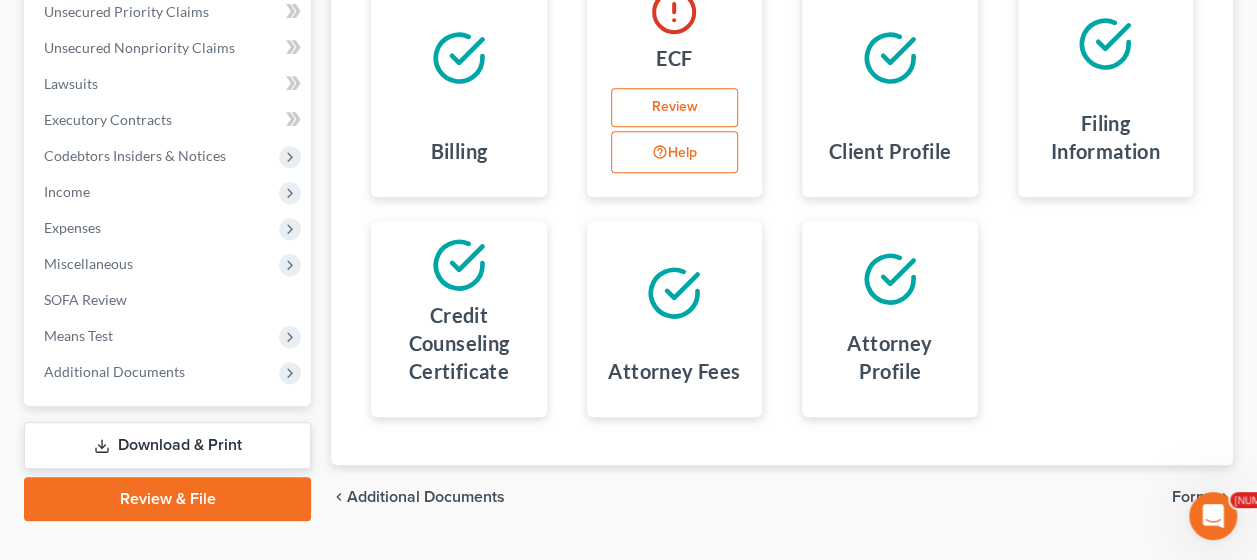 click on "Review & File" at bounding box center [167, 499] 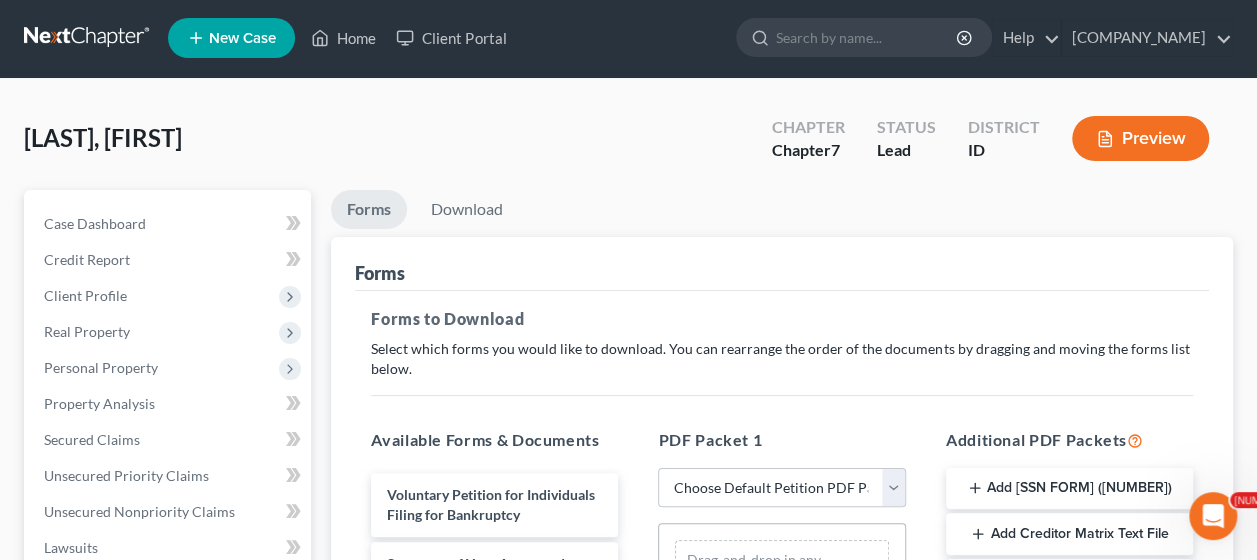 scroll, scrollTop: 0, scrollLeft: 0, axis: both 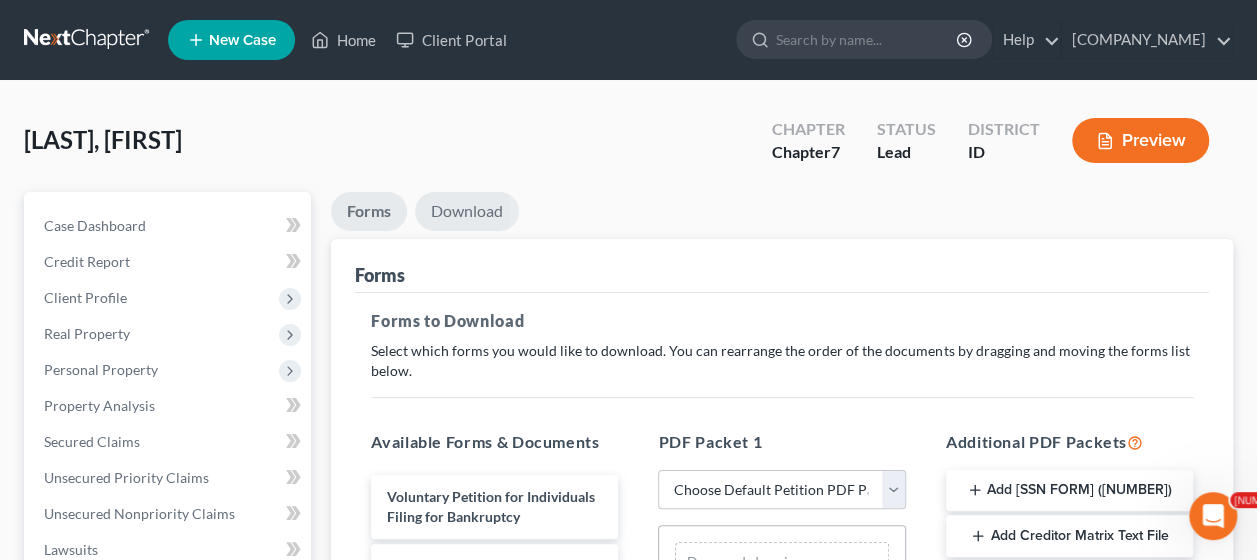 click on "Download" at bounding box center [467, 211] 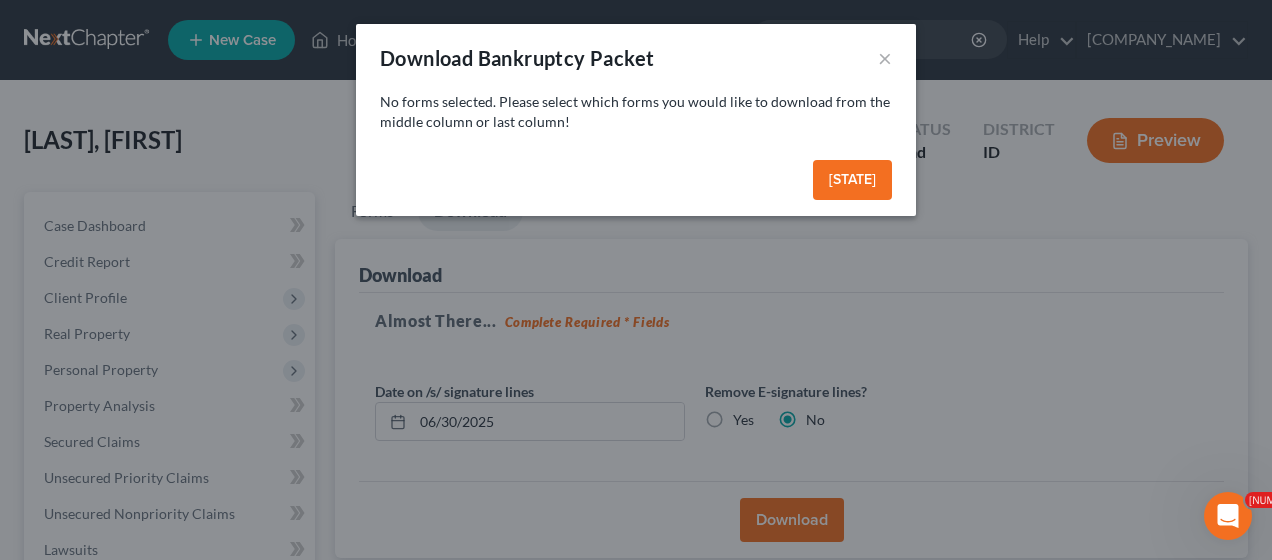 click on "[STATE]" at bounding box center [852, 180] 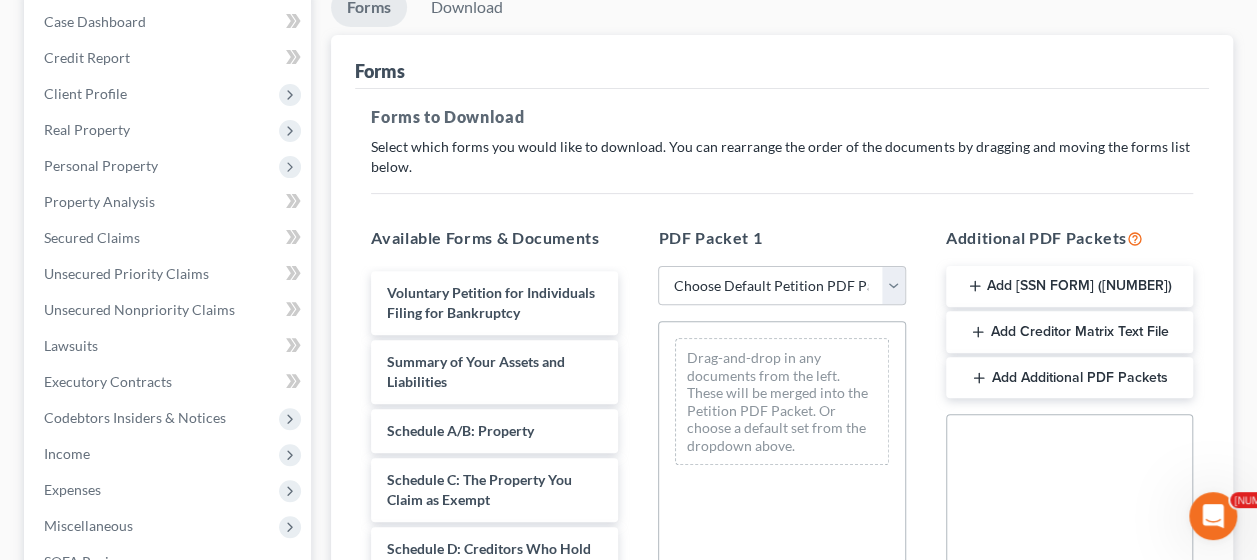 scroll, scrollTop: 233, scrollLeft: 0, axis: vertical 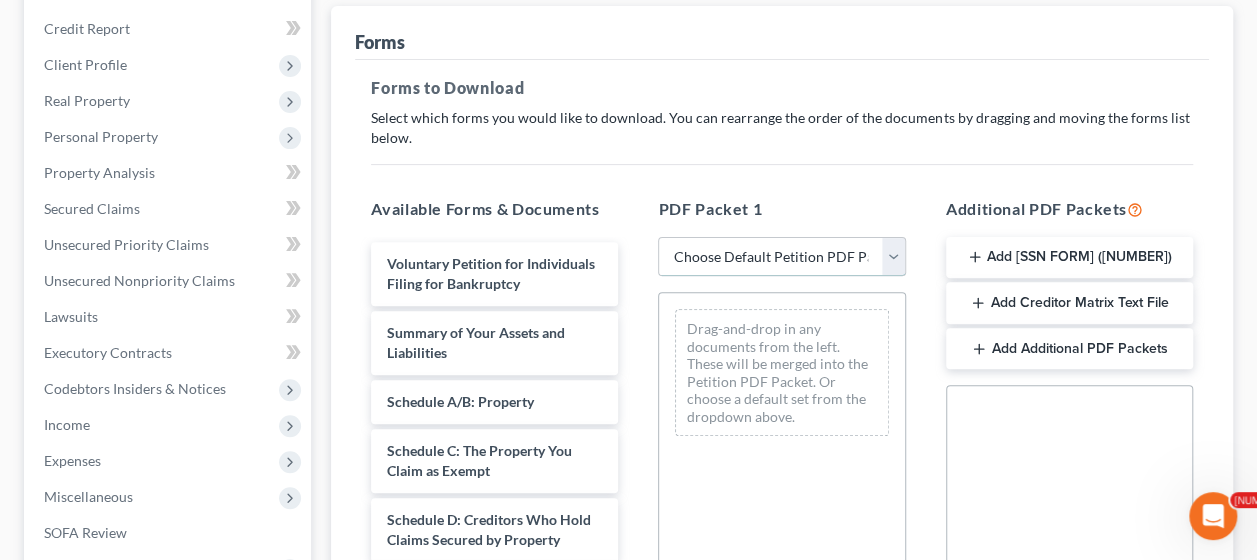 click on "Choose Default Petition PDF Packet Complete Bankruptcy Petition (all forms and schedules) Emergency Filing Forms (Petition and Creditor List Only) Amended Forms Signature Pages Only Bankruptcy Packet" at bounding box center (781, 257) 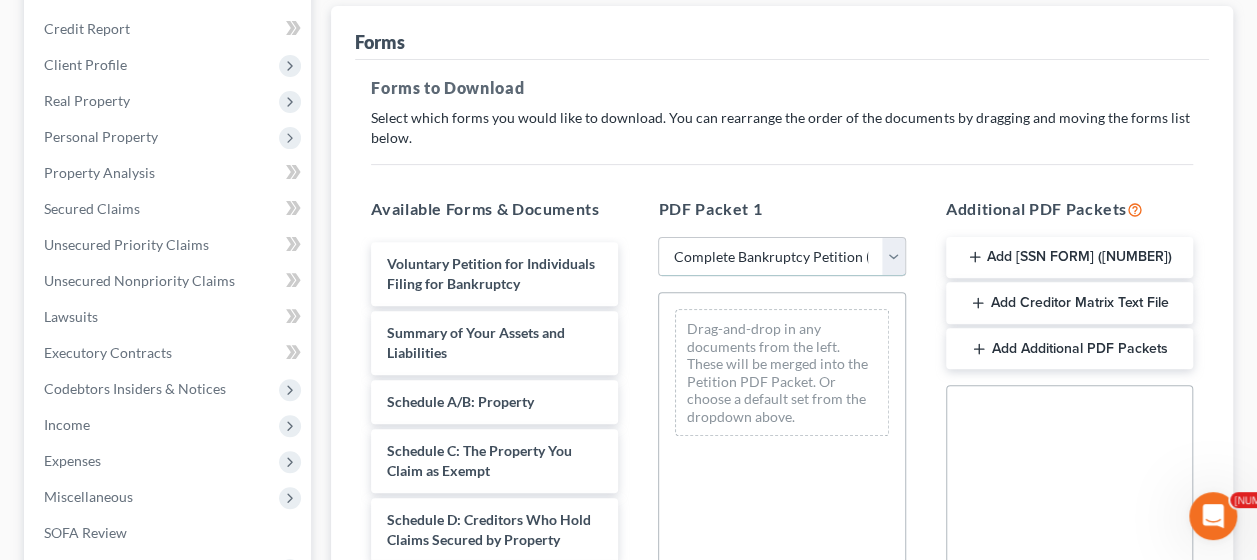 click on "Choose Default Petition PDF Packet Complete Bankruptcy Petition (all forms and schedules) Emergency Filing Forms (Petition and Creditor List Only) Amended Forms Signature Pages Only Bankruptcy Packet" at bounding box center (781, 257) 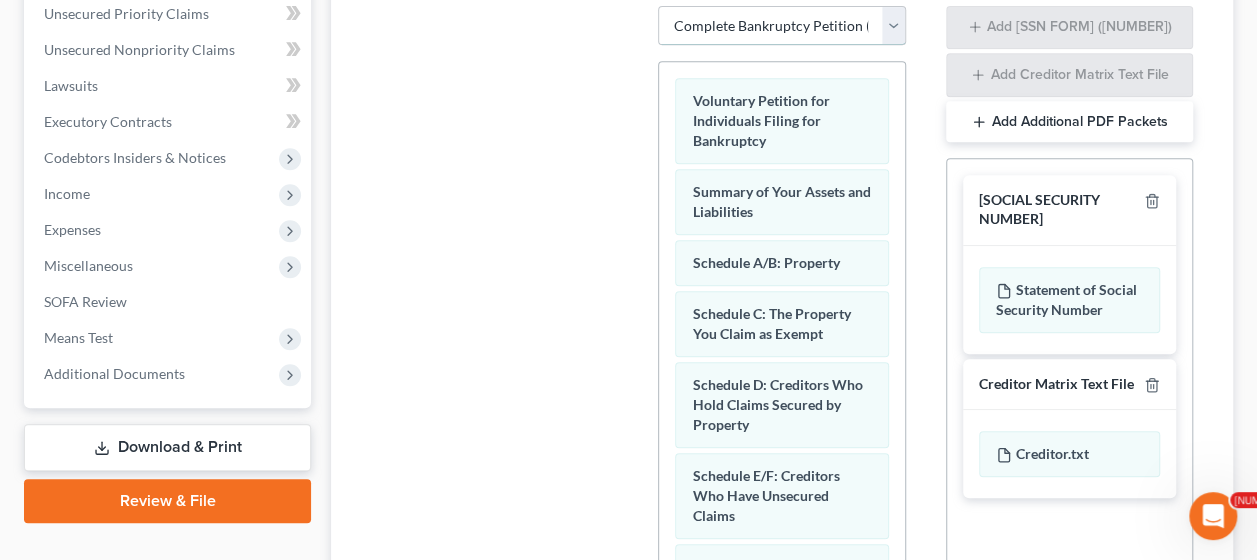 scroll, scrollTop: 466, scrollLeft: 0, axis: vertical 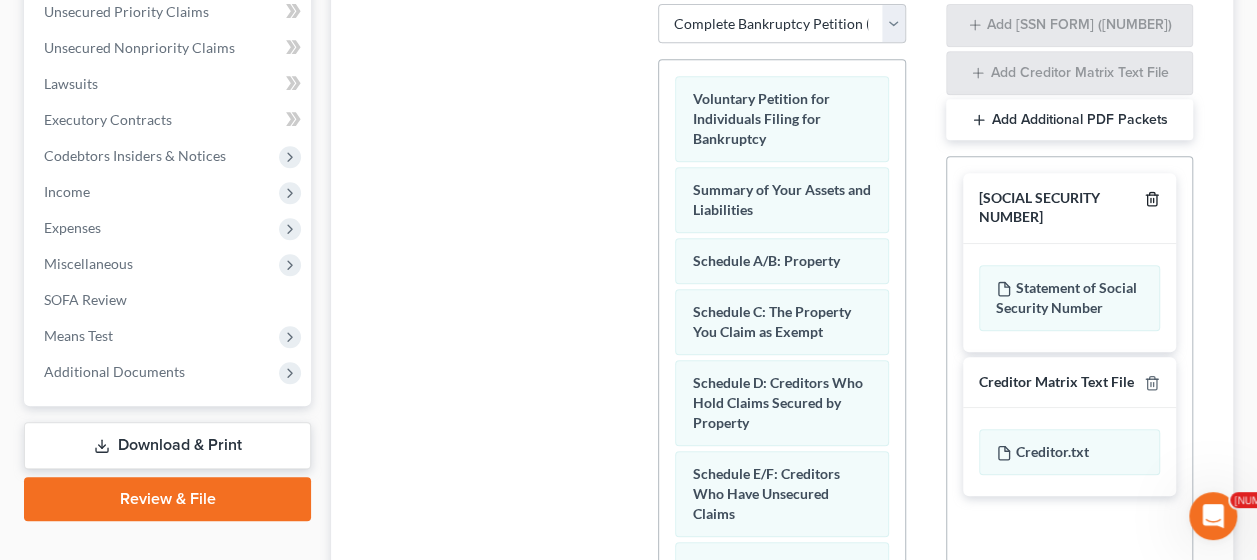 click at bounding box center (1153, 201) 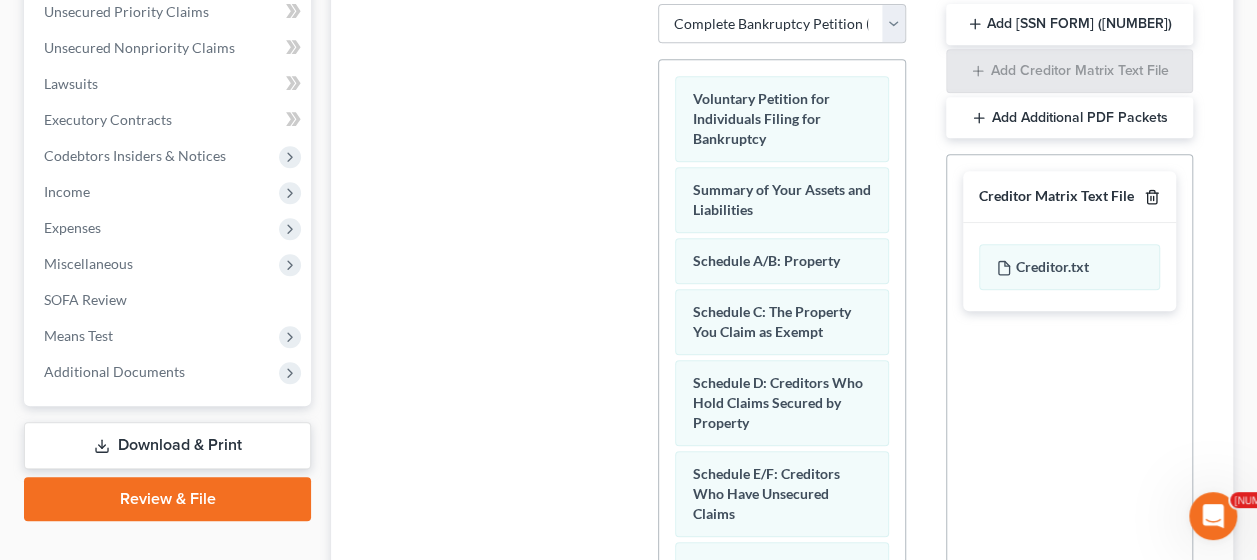 click at bounding box center [0, 0] 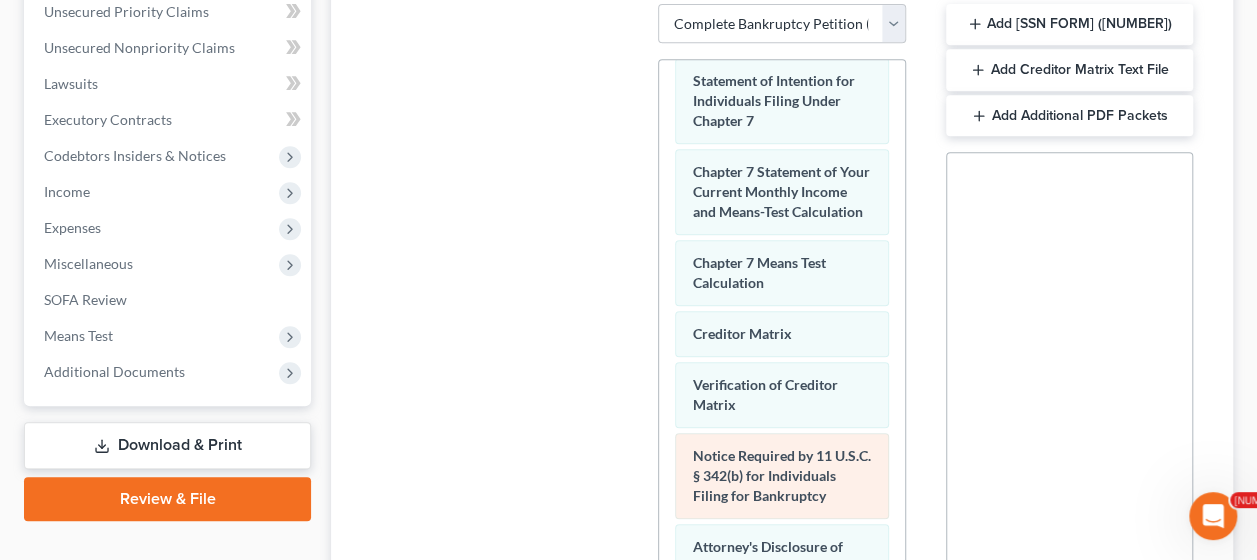 scroll, scrollTop: 1106, scrollLeft: 0, axis: vertical 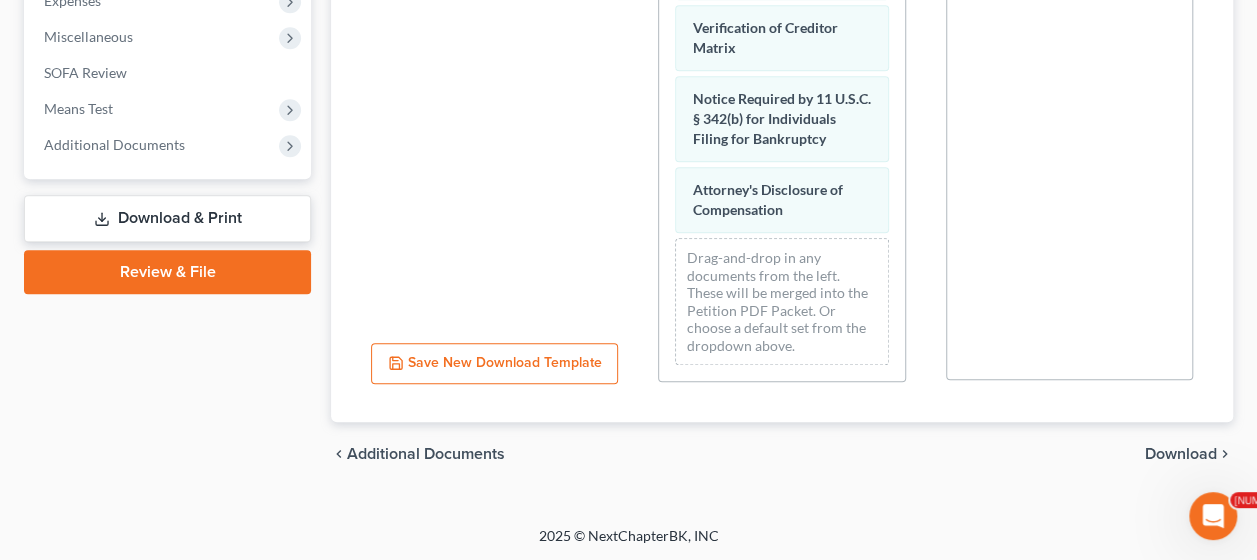 click on "Download" at bounding box center (1181, 454) 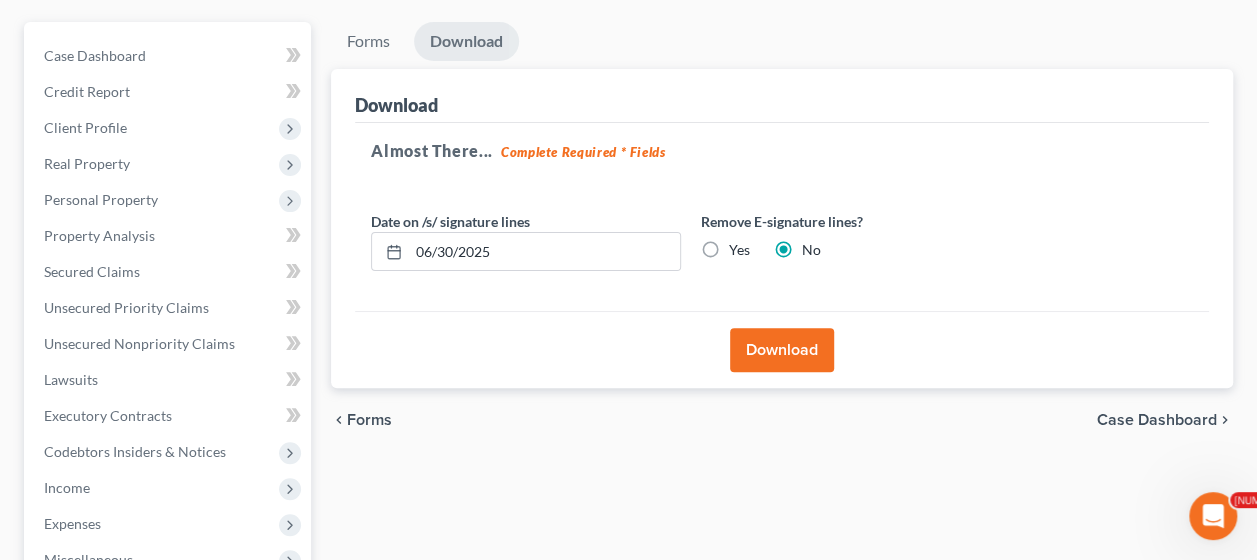 scroll, scrollTop: 34, scrollLeft: 0, axis: vertical 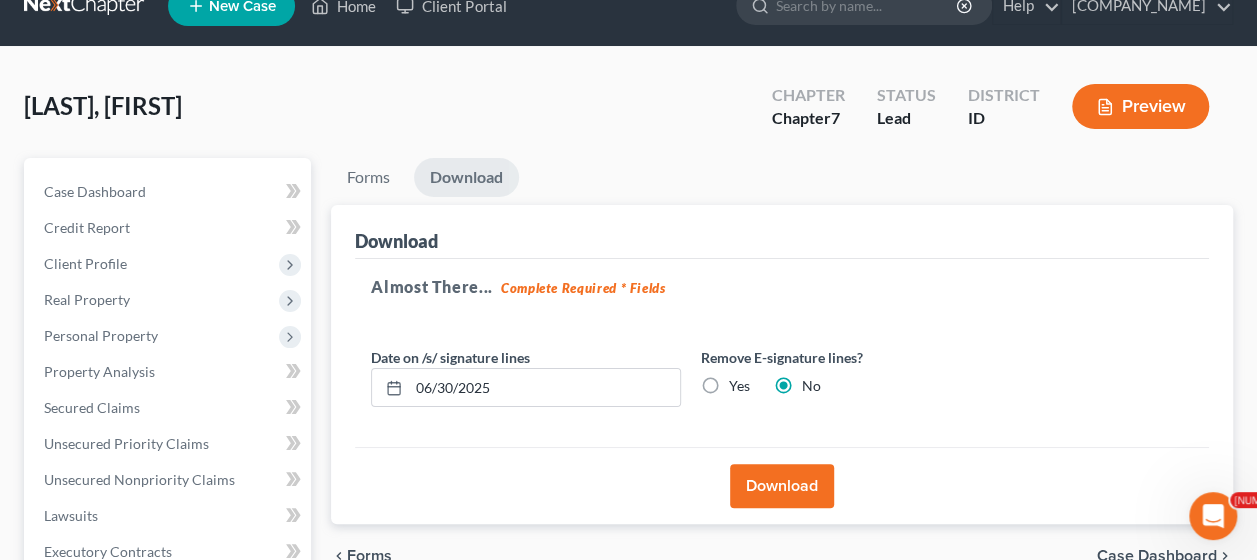 click on "Yes" at bounding box center [739, 386] 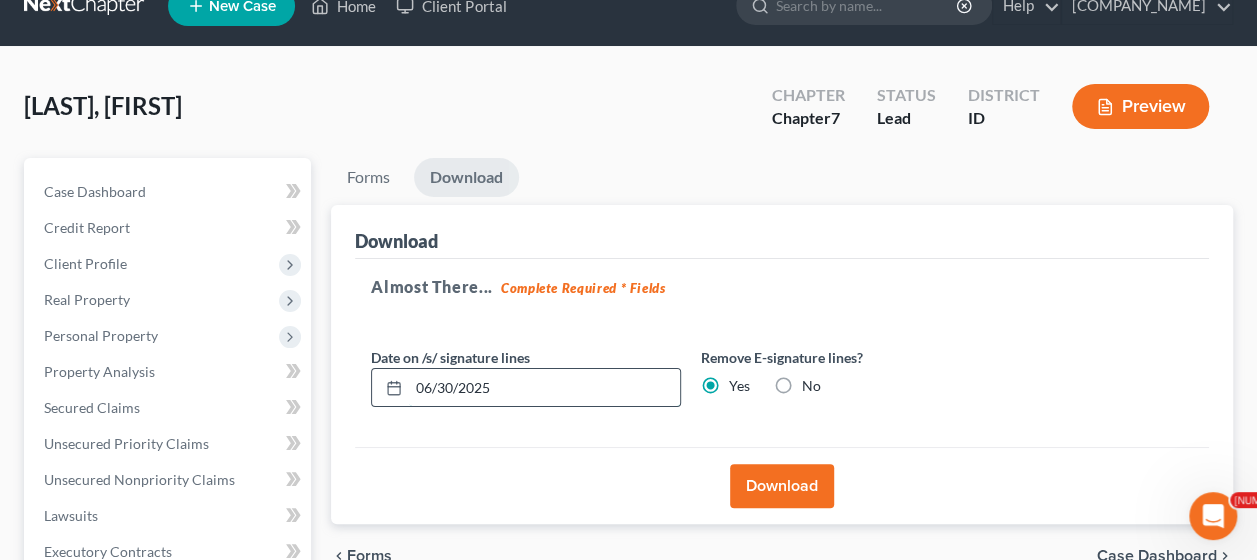 drag, startPoint x: 553, startPoint y: 388, endPoint x: 378, endPoint y: 389, distance: 175.00285 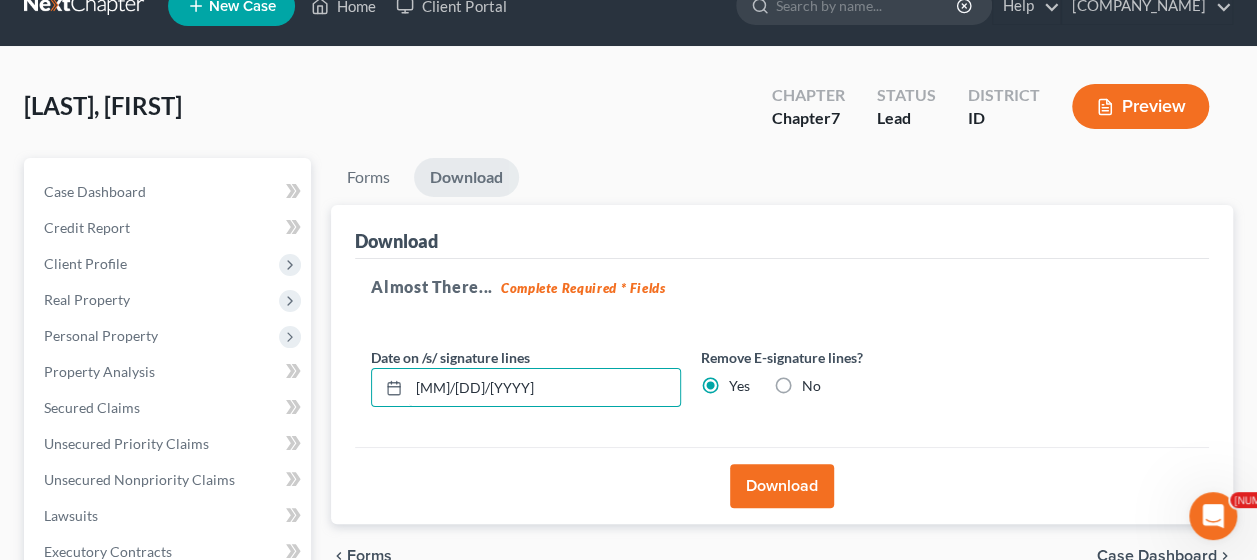 type on "[MM]/[DD]/[YYYY]" 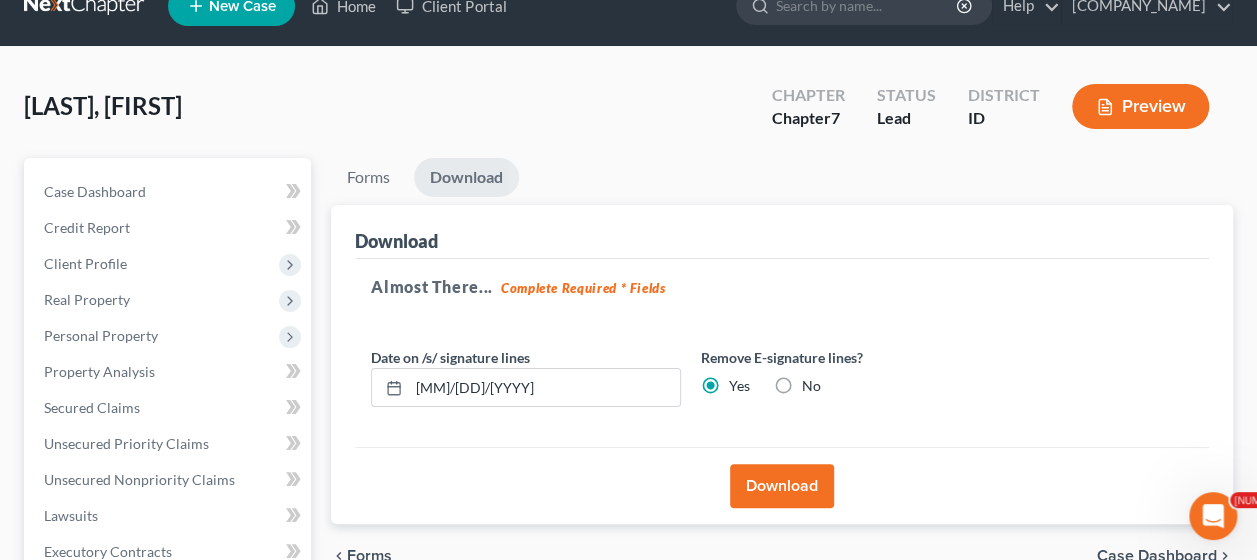 click on "Download" at bounding box center [782, 486] 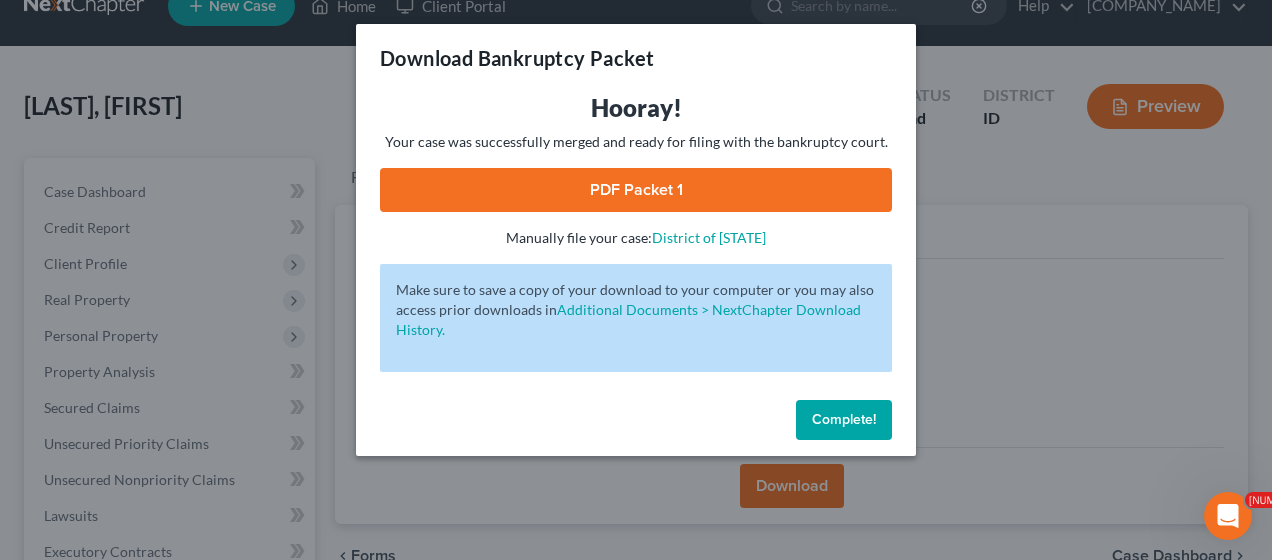 click on "PDF Packet 1" at bounding box center [636, 190] 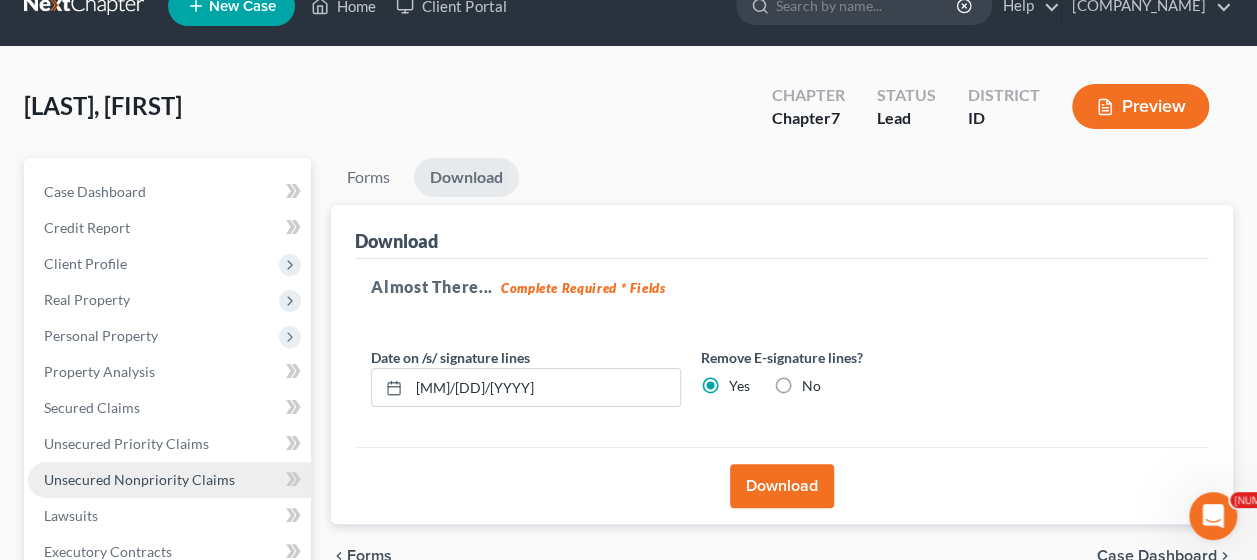 scroll, scrollTop: 267, scrollLeft: 0, axis: vertical 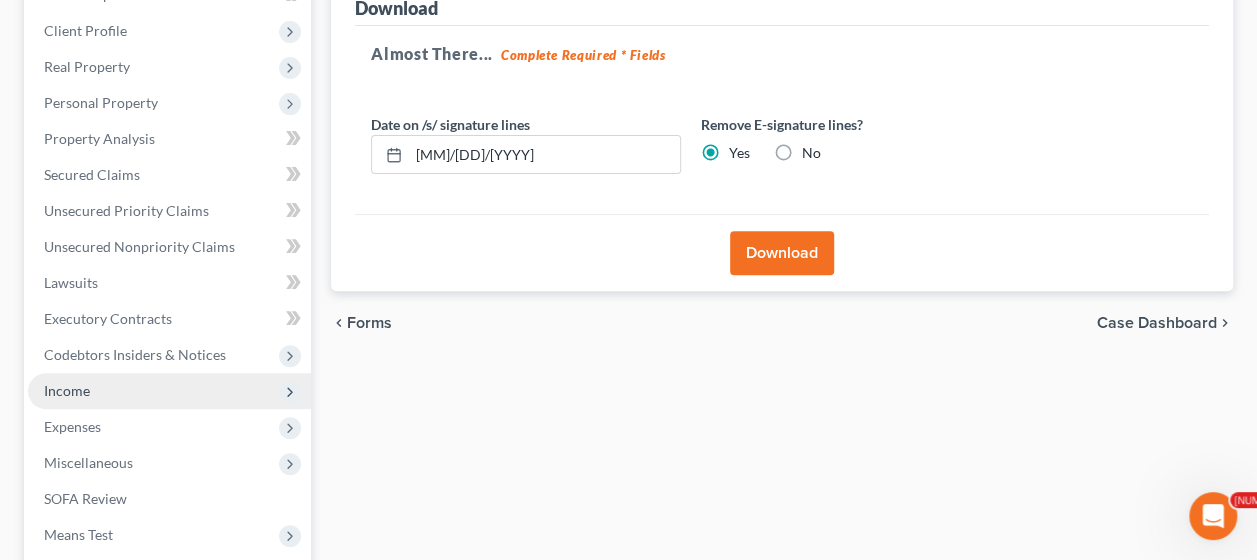 click on "Income" at bounding box center [0, 0] 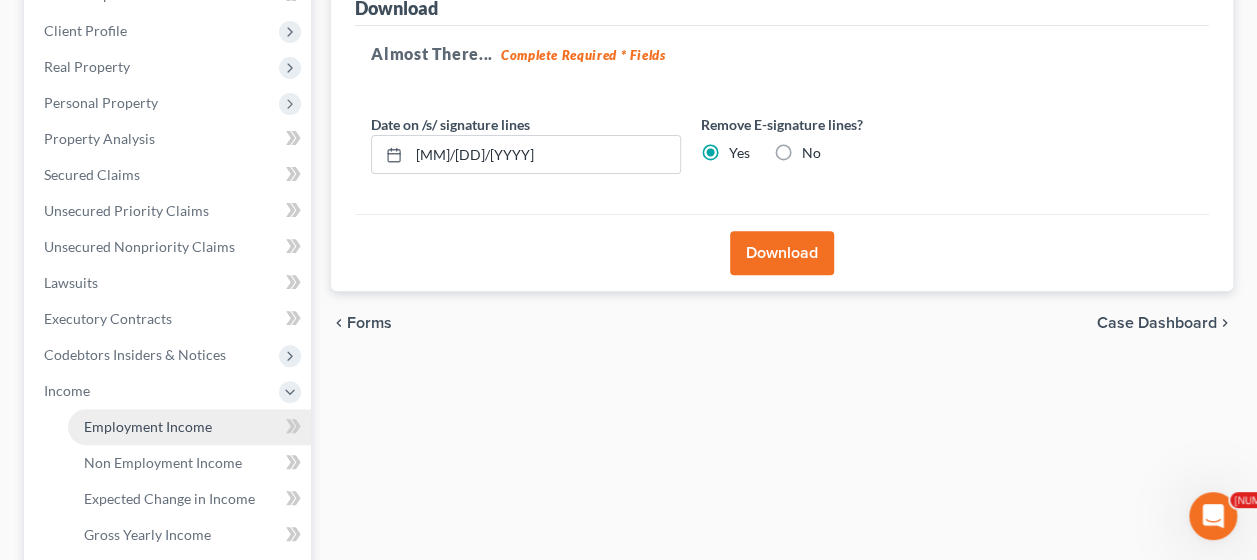click on "Employment Income" at bounding box center (148, 426) 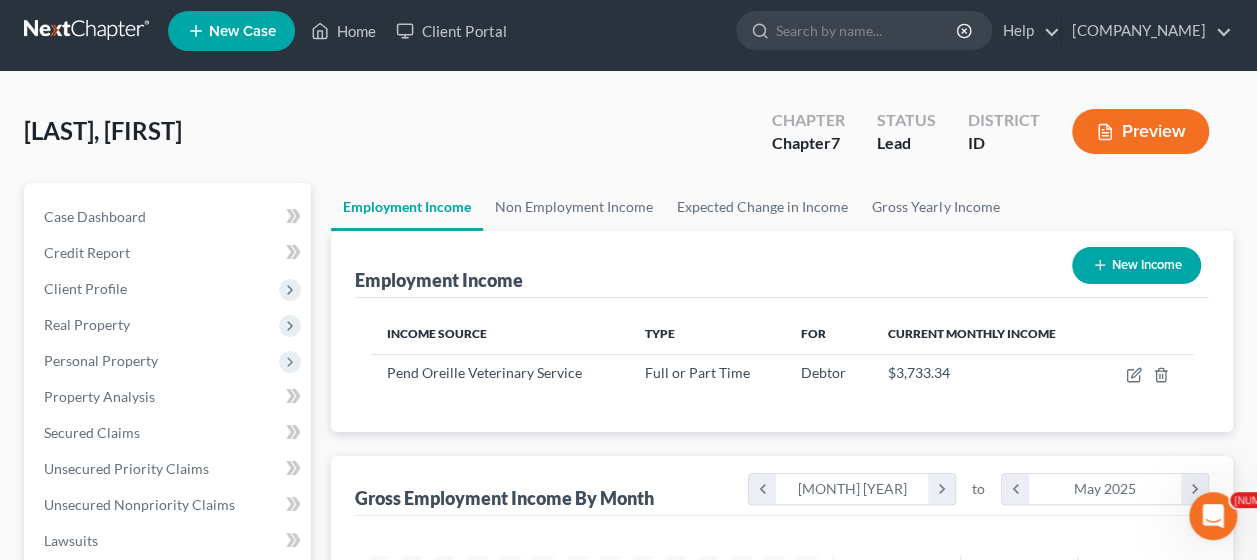 scroll, scrollTop: 0, scrollLeft: 0, axis: both 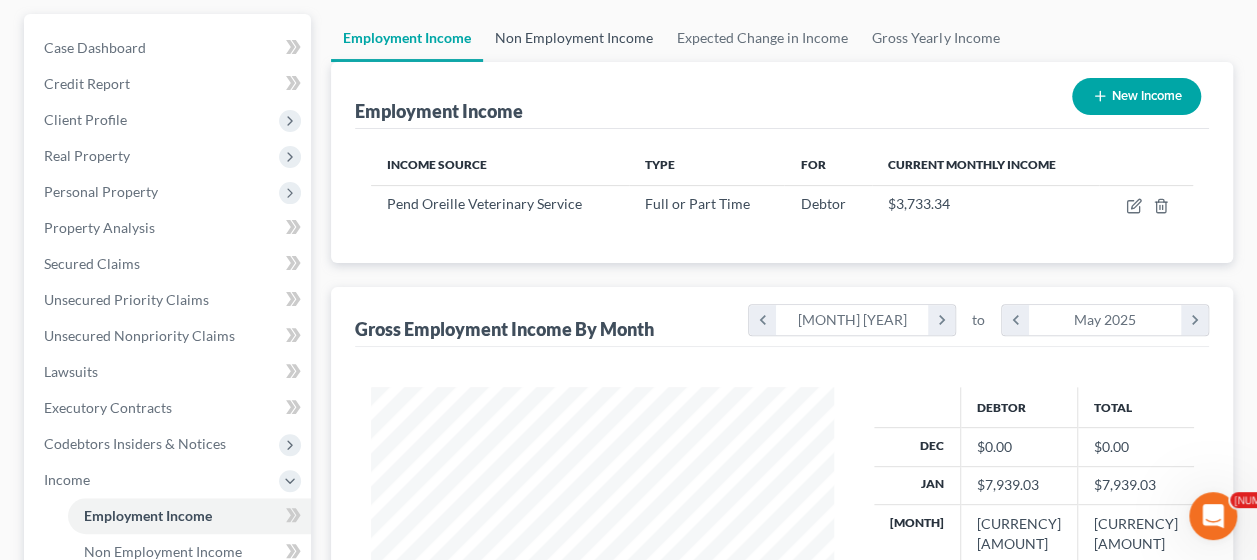 click on "Non Employment Income" at bounding box center [574, 38] 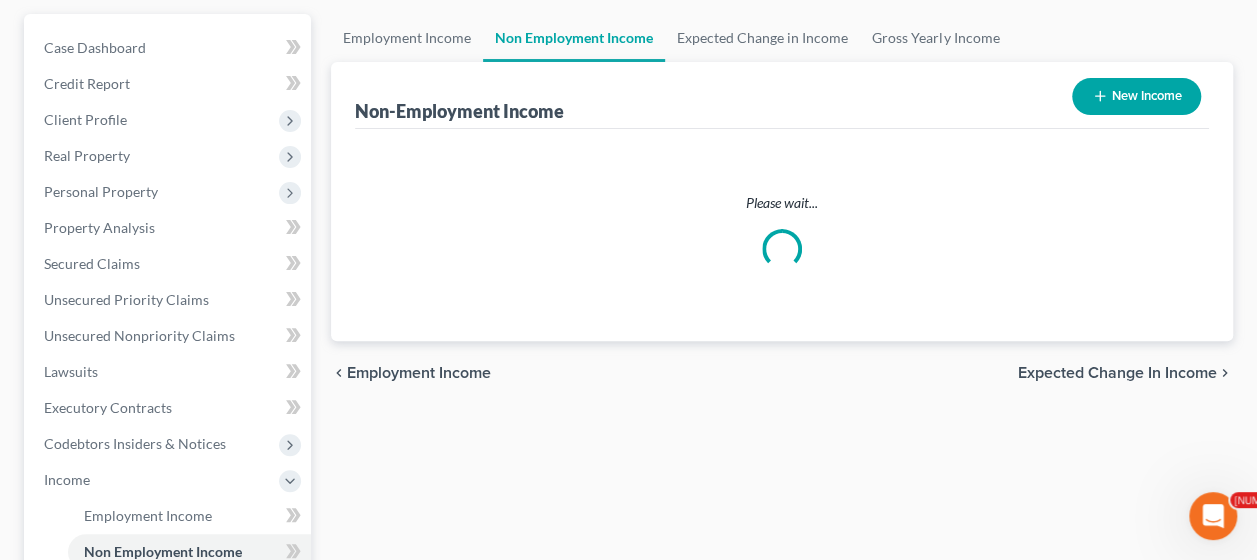 scroll, scrollTop: 0, scrollLeft: 0, axis: both 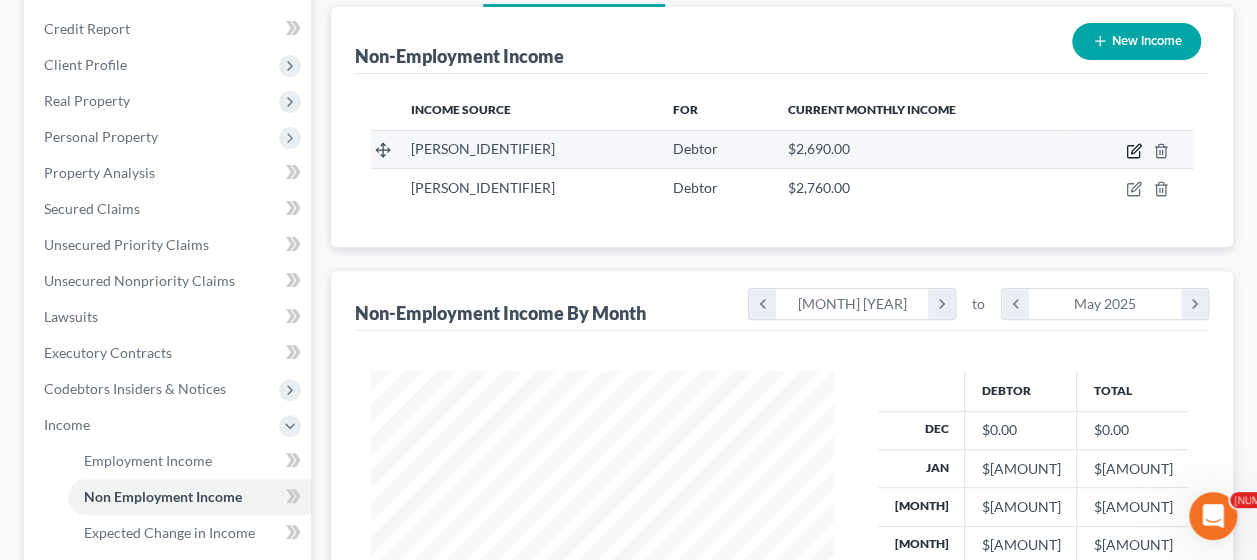 click at bounding box center (1134, 151) 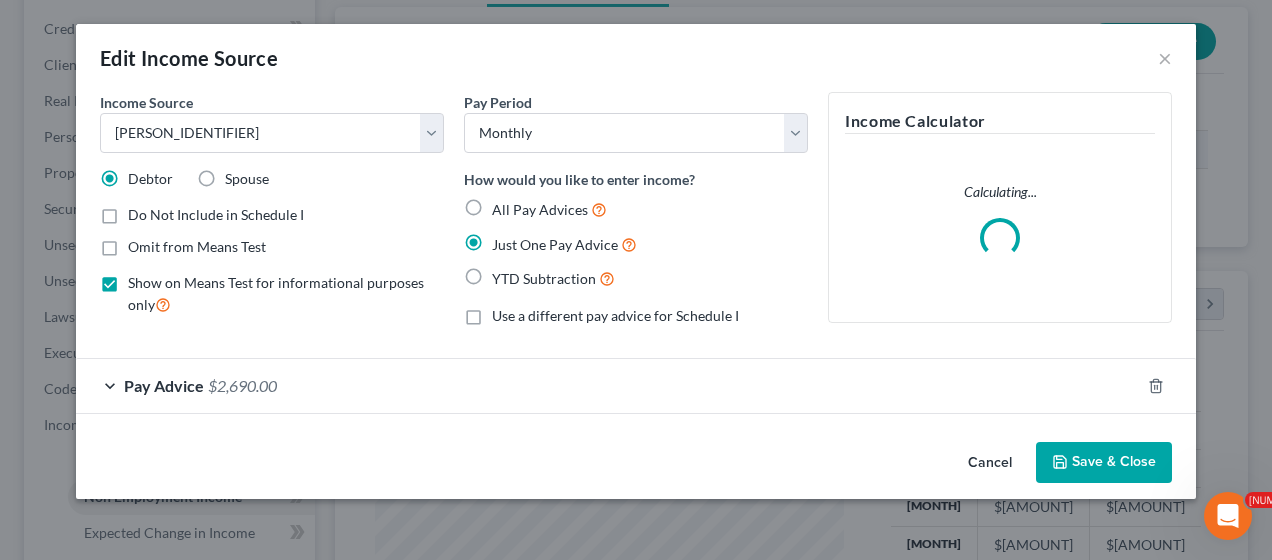 scroll, scrollTop: 999644, scrollLeft: 999490, axis: both 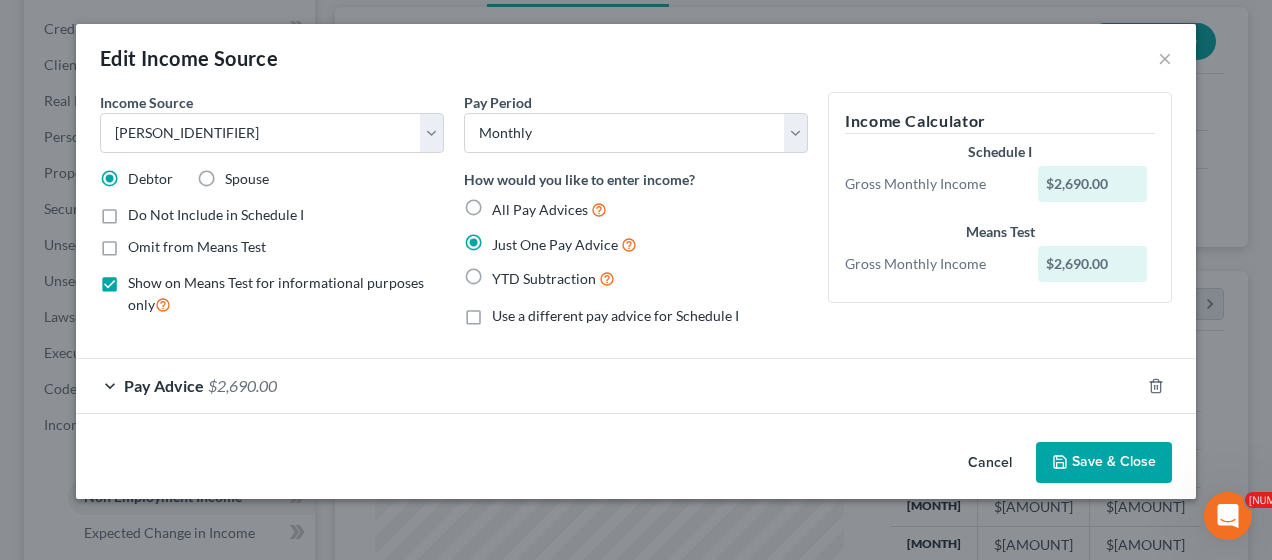 click on "Pay Advice $[AMOUNT]" at bounding box center [608, 385] 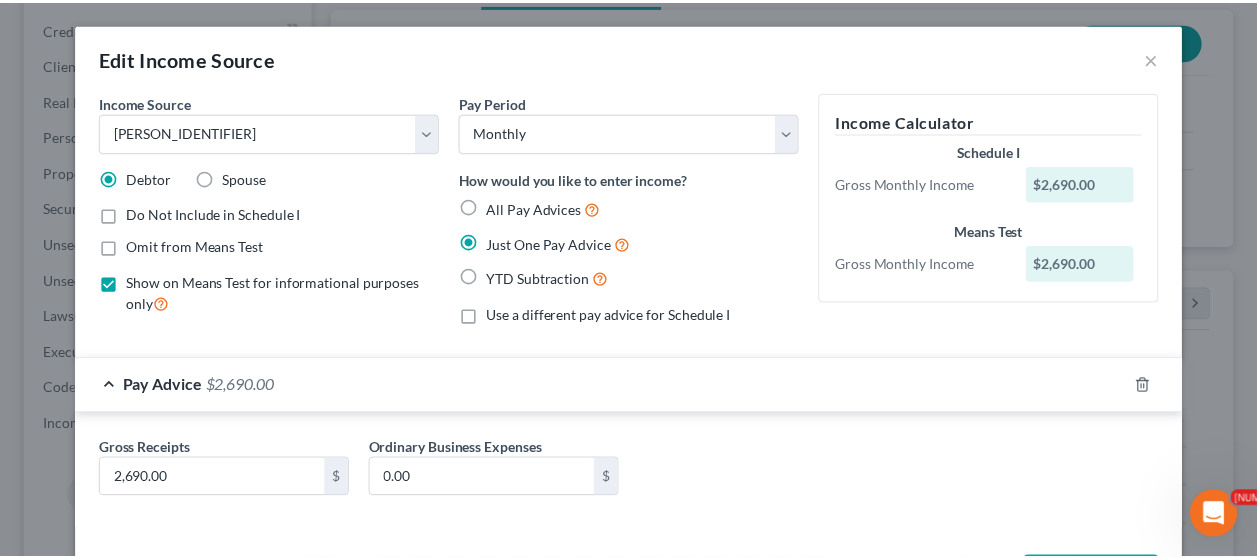 scroll, scrollTop: 78, scrollLeft: 0, axis: vertical 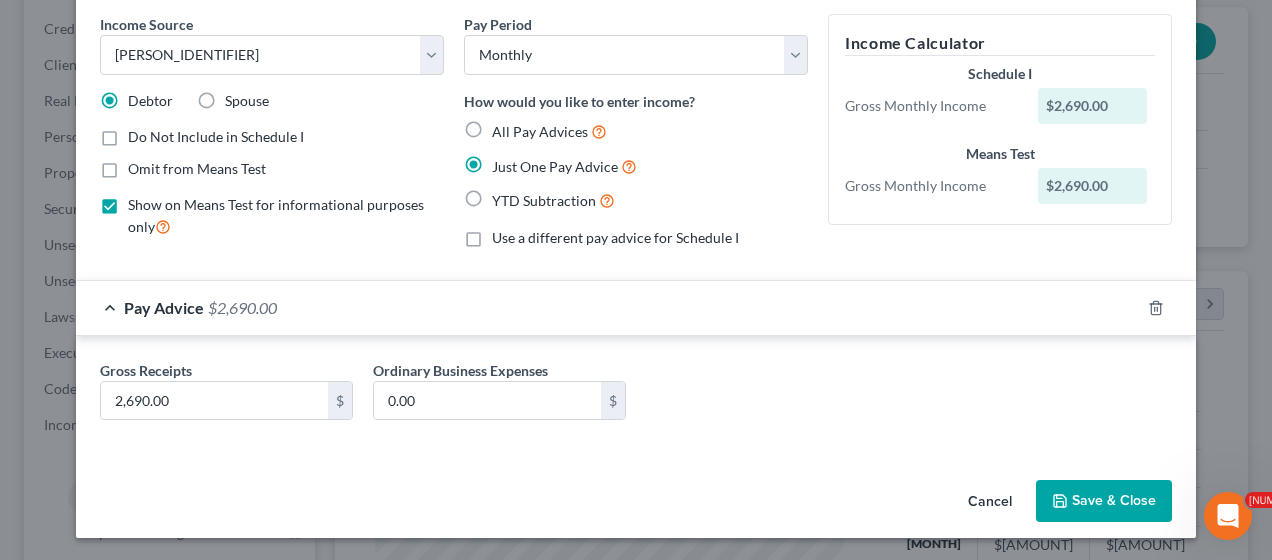 click on "Cancel" at bounding box center (990, 502) 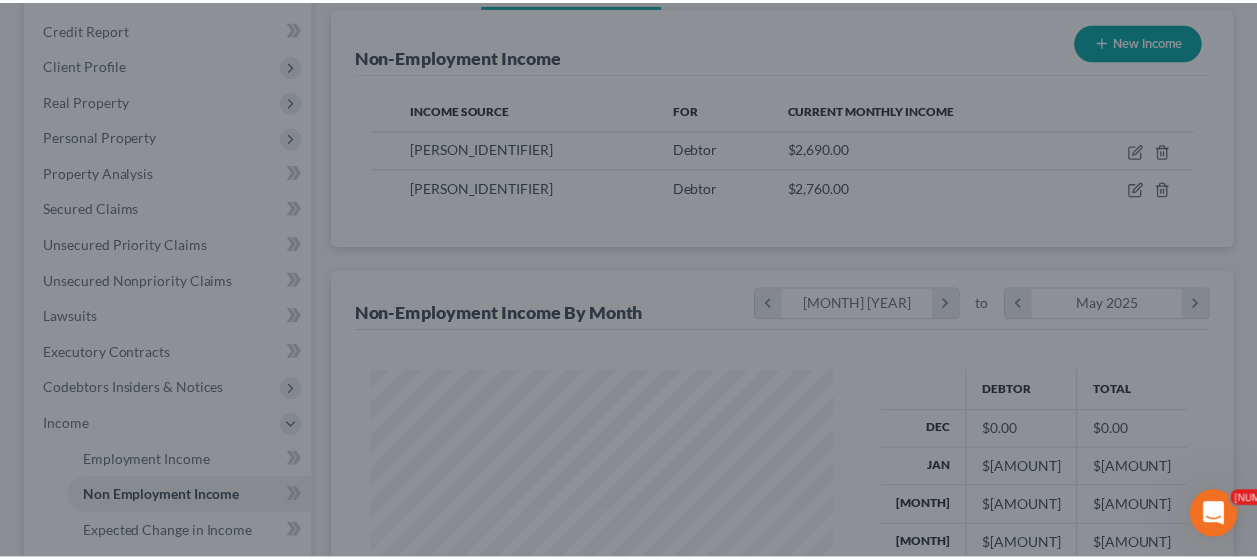 scroll, scrollTop: 356, scrollLeft: 502, axis: both 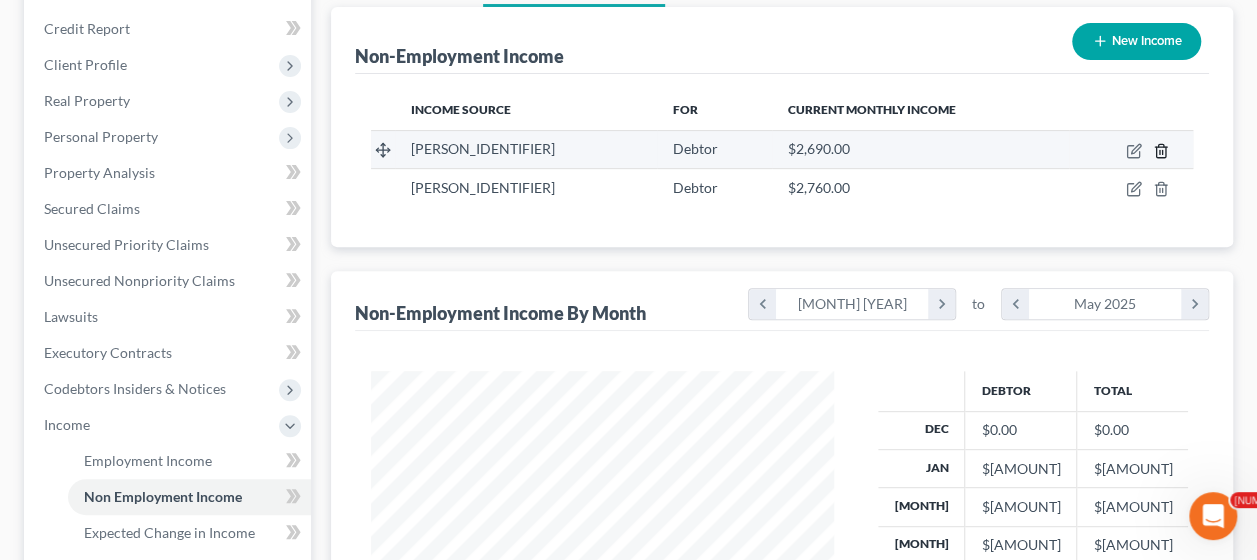 click at bounding box center [1160, 150] 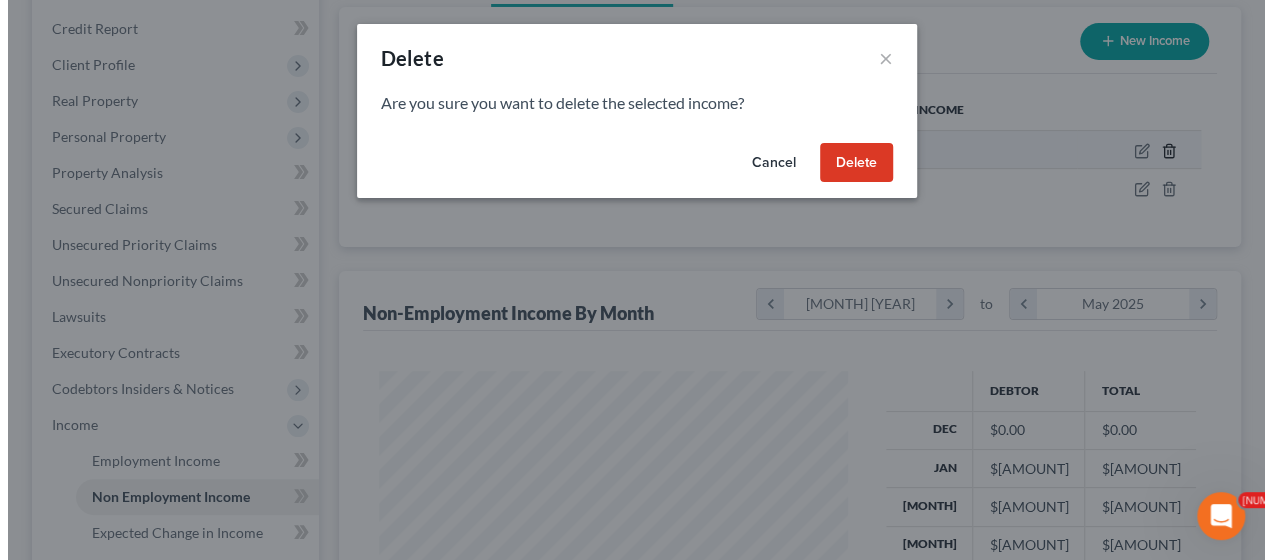 scroll, scrollTop: 999644, scrollLeft: 999490, axis: both 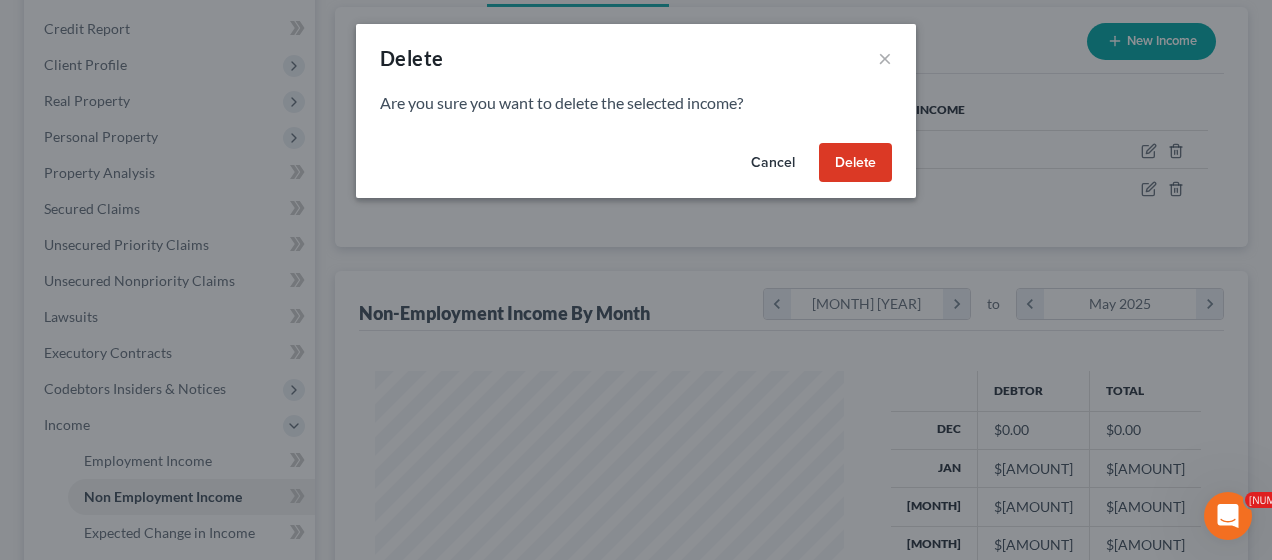 click on "Delete" at bounding box center (855, 163) 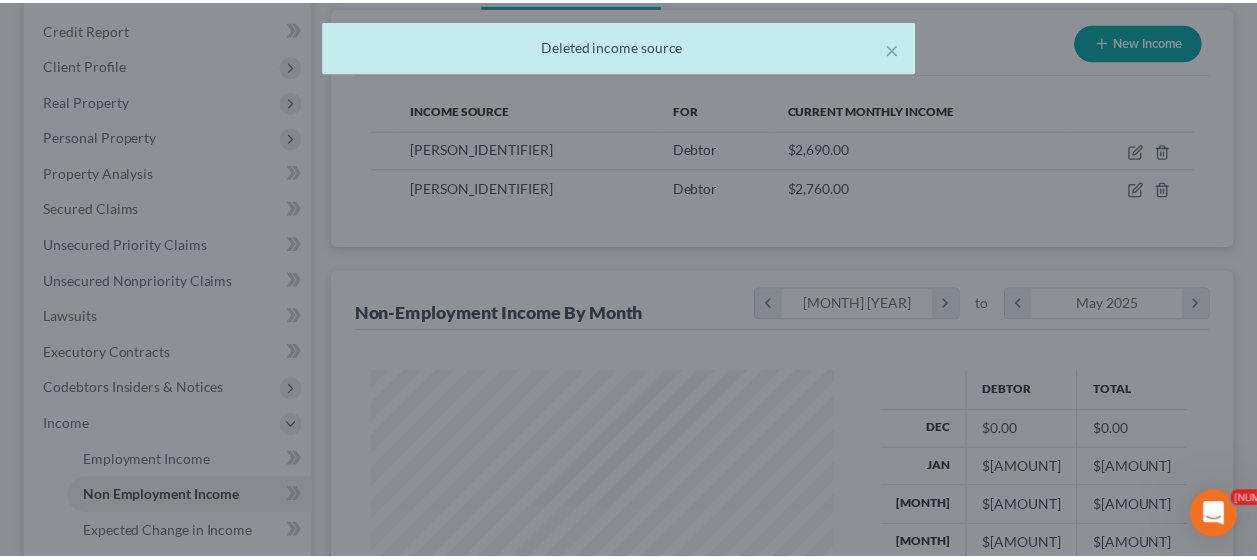 scroll, scrollTop: 356, scrollLeft: 502, axis: both 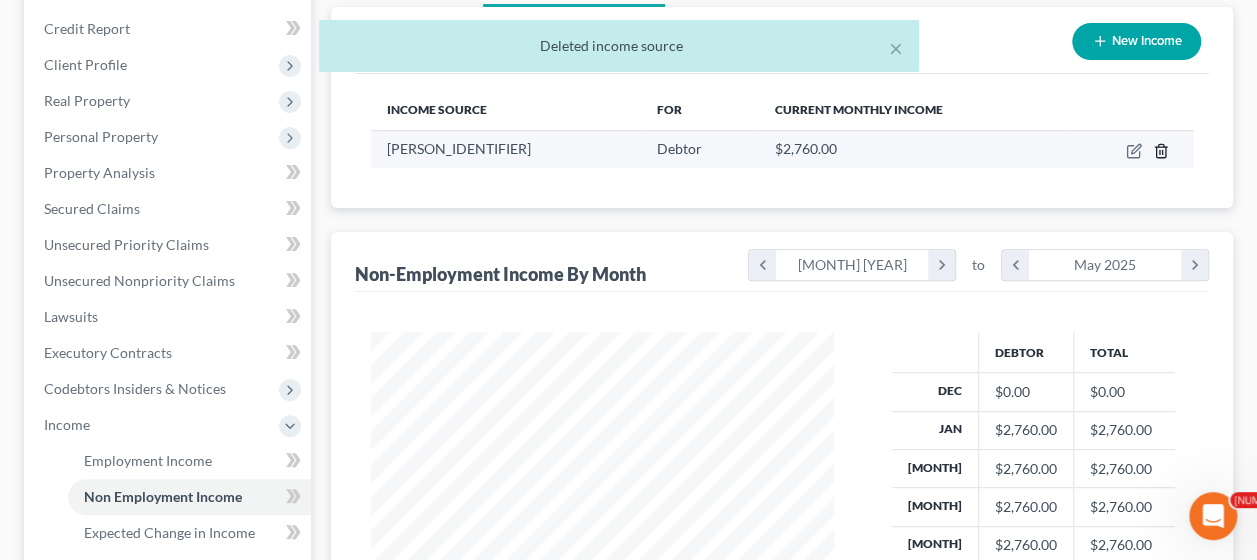 click at bounding box center [1161, 151] 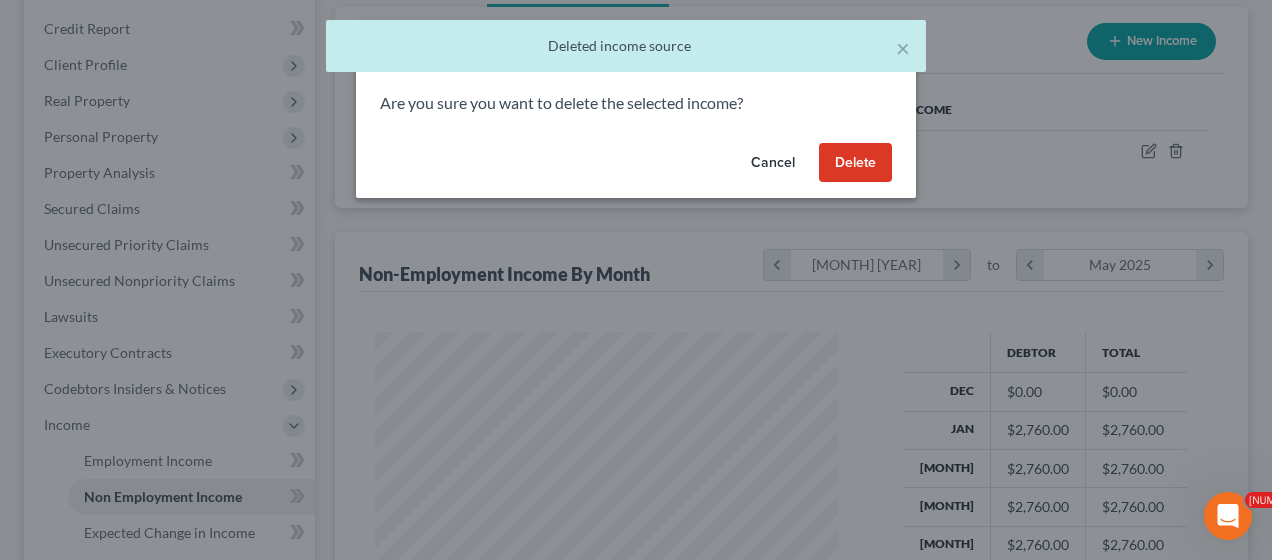 scroll, scrollTop: 999644, scrollLeft: 999490, axis: both 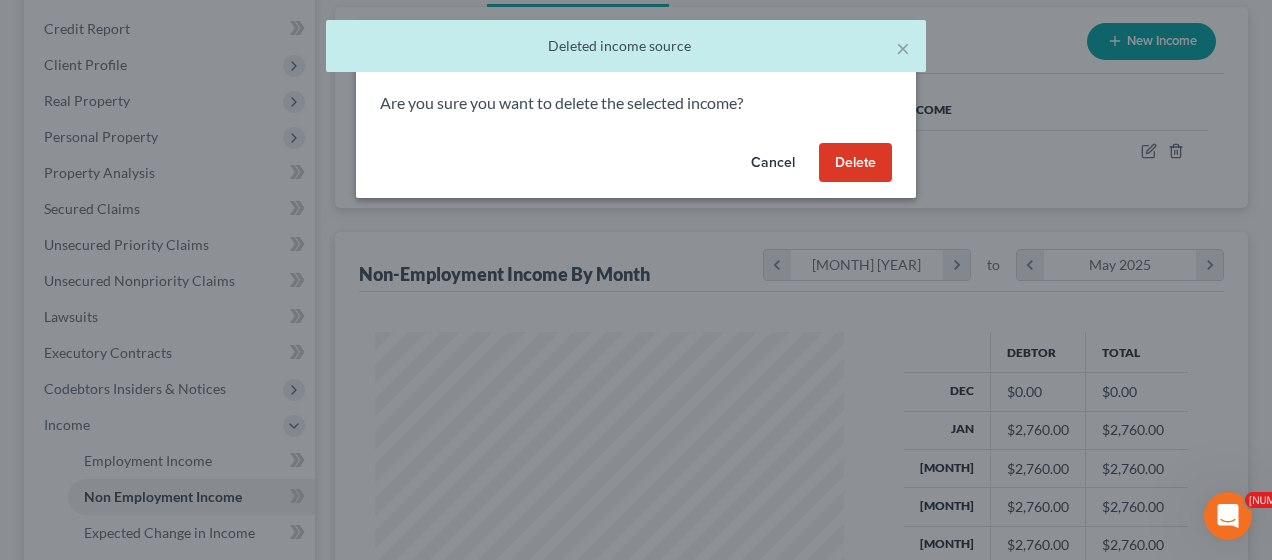 click on "Delete" at bounding box center [855, 163] 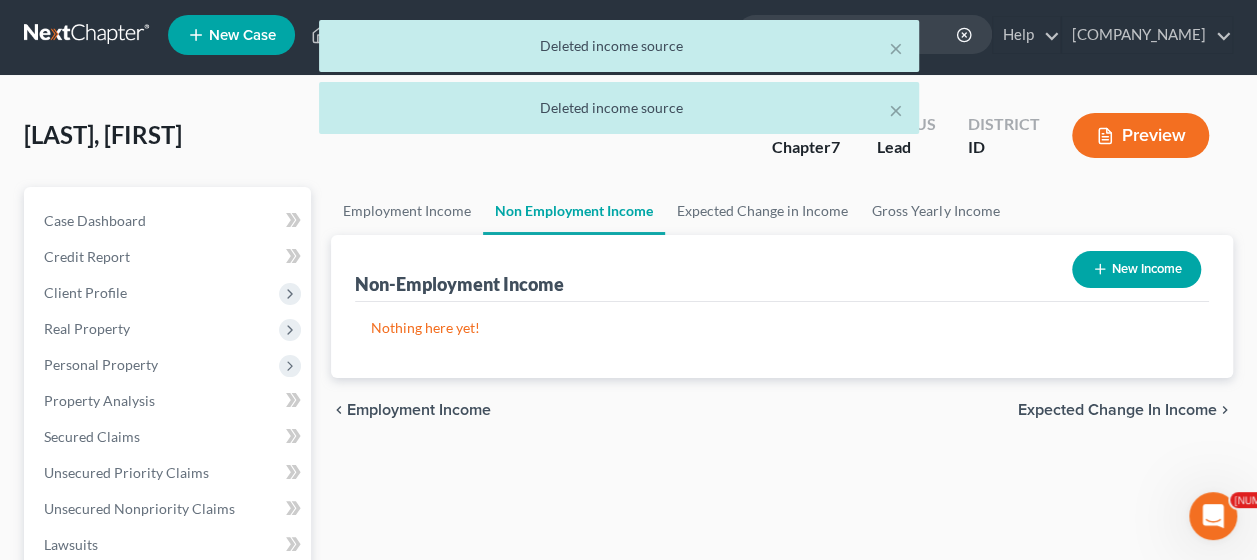 scroll, scrollTop: 0, scrollLeft: 0, axis: both 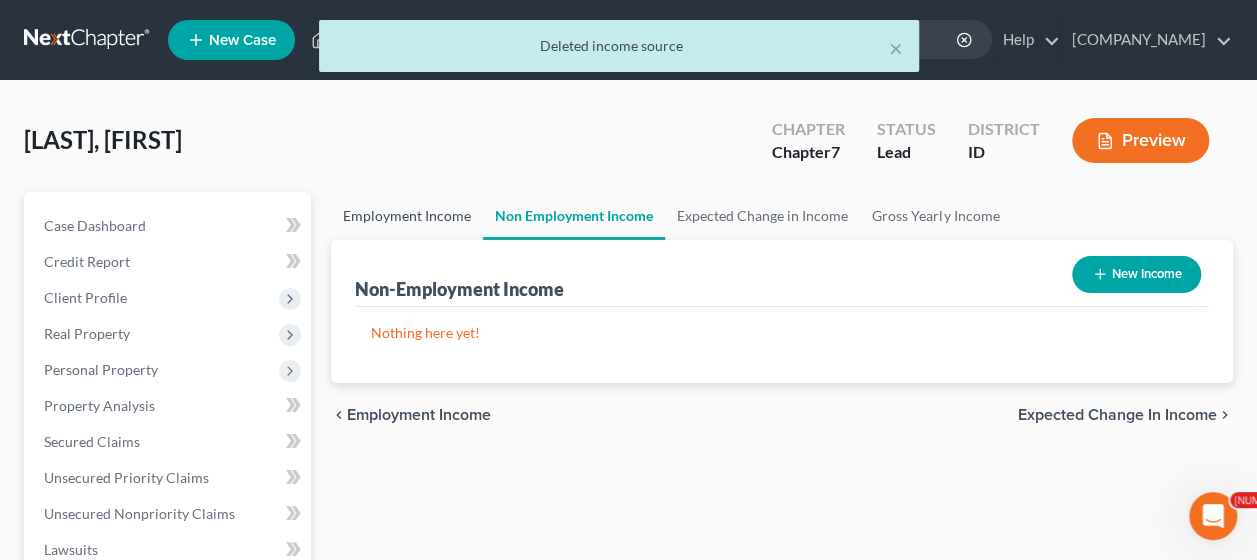 drag, startPoint x: 350, startPoint y: 212, endPoint x: 362, endPoint y: 219, distance: 13.892444 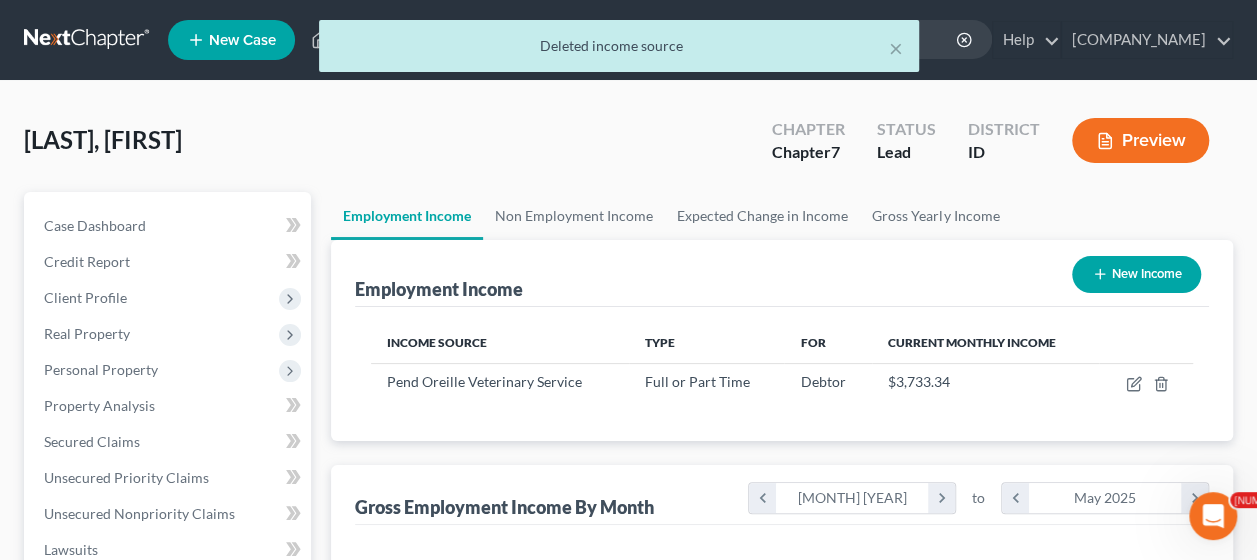 scroll, scrollTop: 999644, scrollLeft: 999497, axis: both 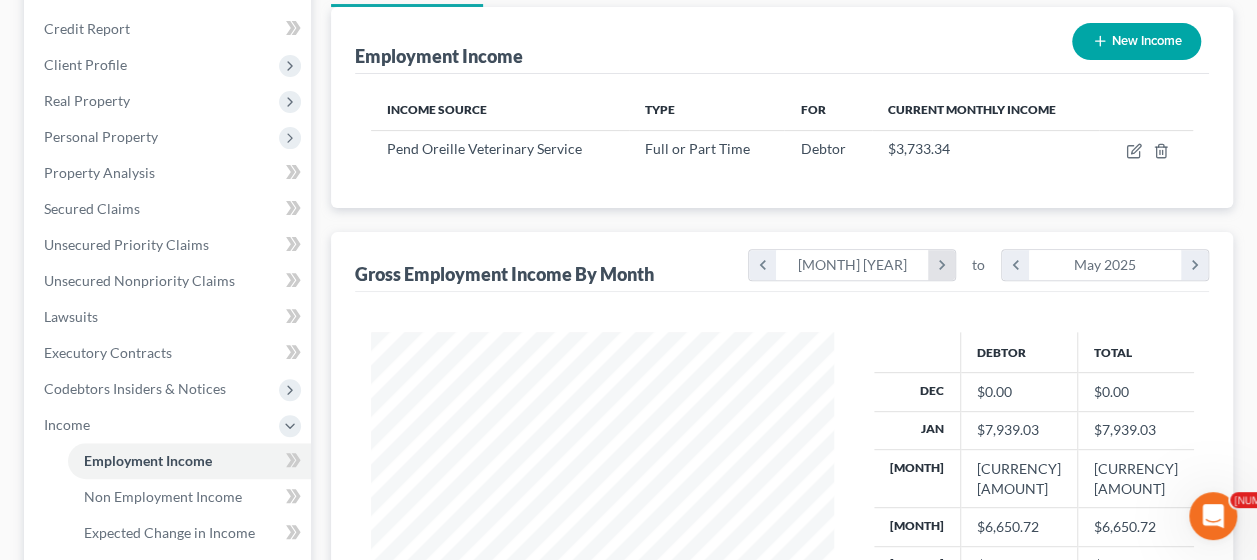 click on "chevron_right" at bounding box center (941, 265) 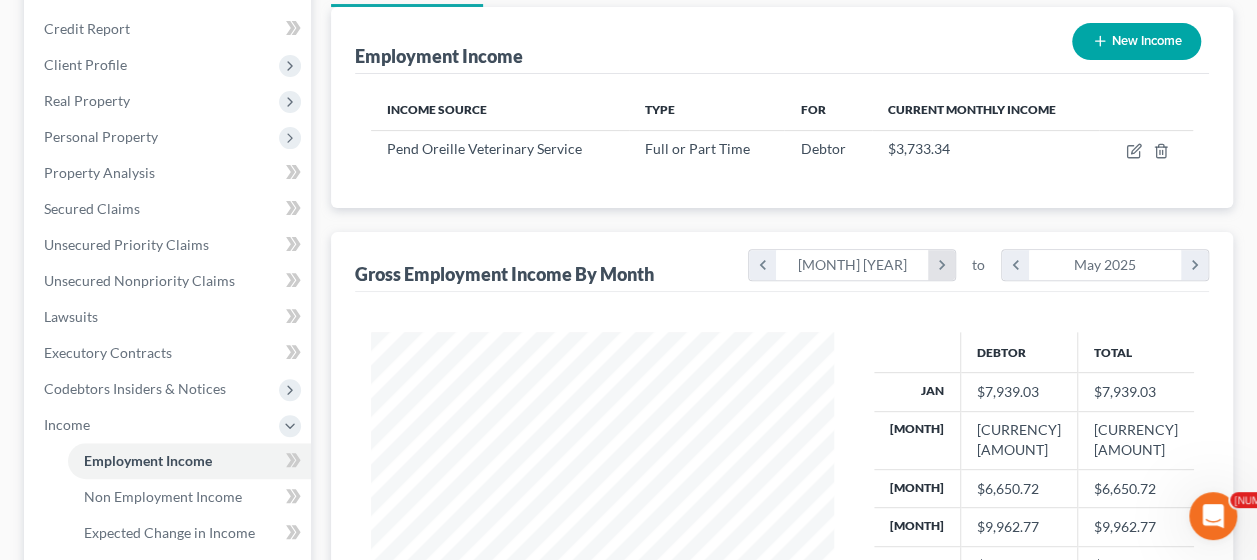 scroll, scrollTop: 318, scrollLeft: 502, axis: both 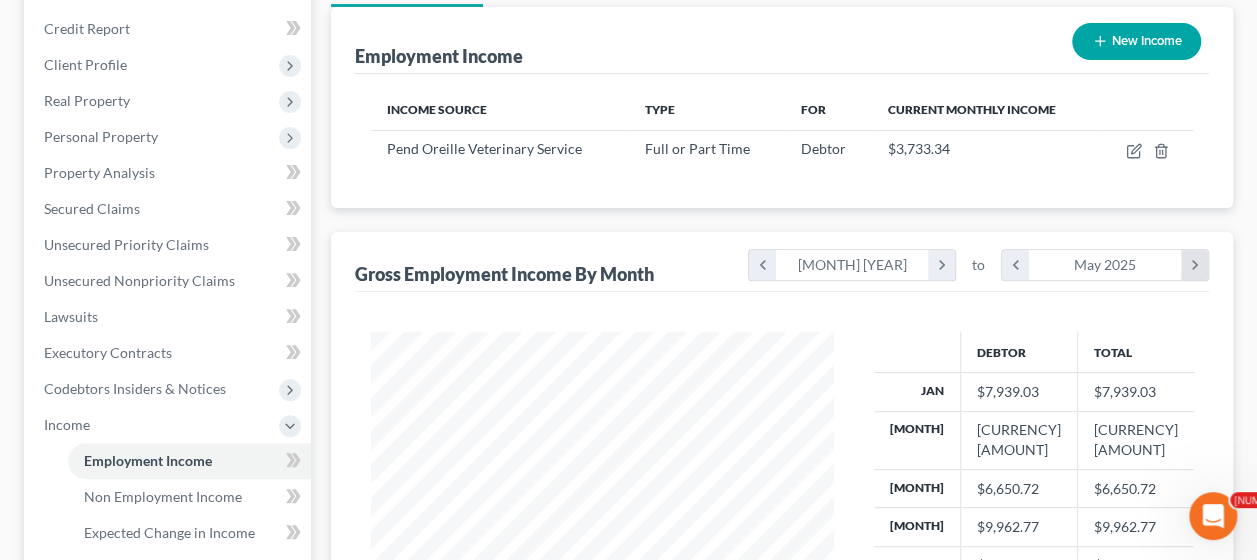 click on "chevron_right" at bounding box center [1194, 265] 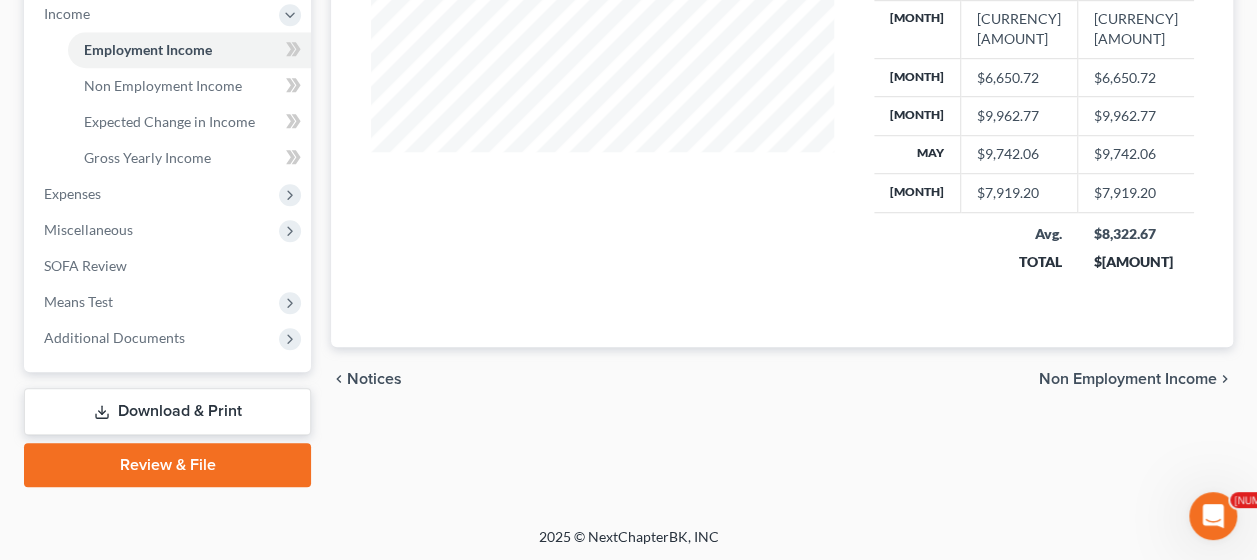 click on "Non Employment Income" at bounding box center (1128, 379) 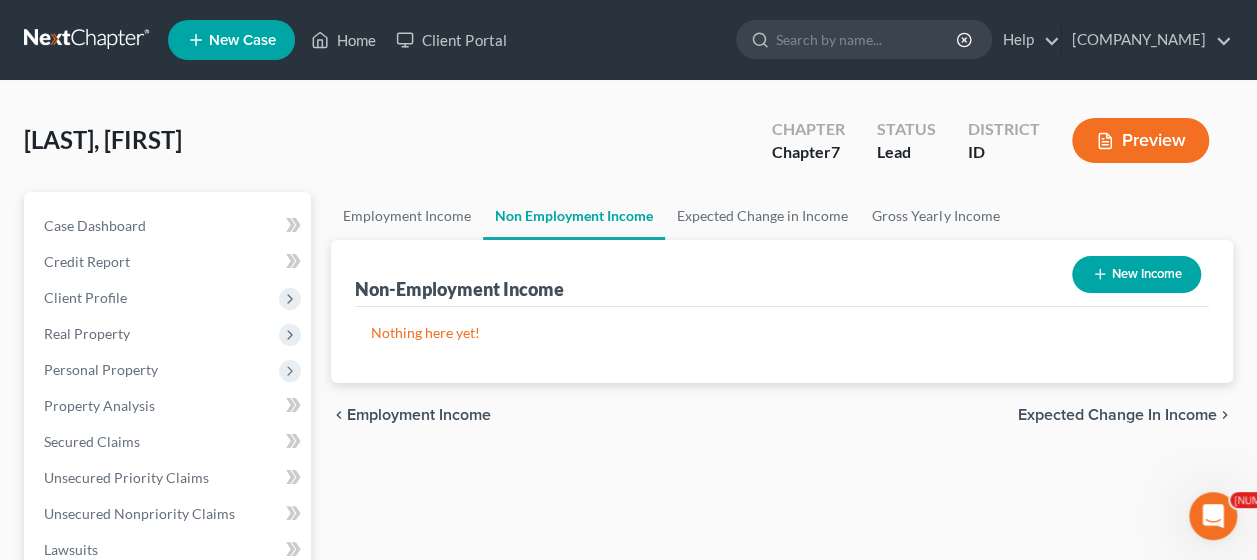 click on "Expected Change in Income" at bounding box center [1117, 415] 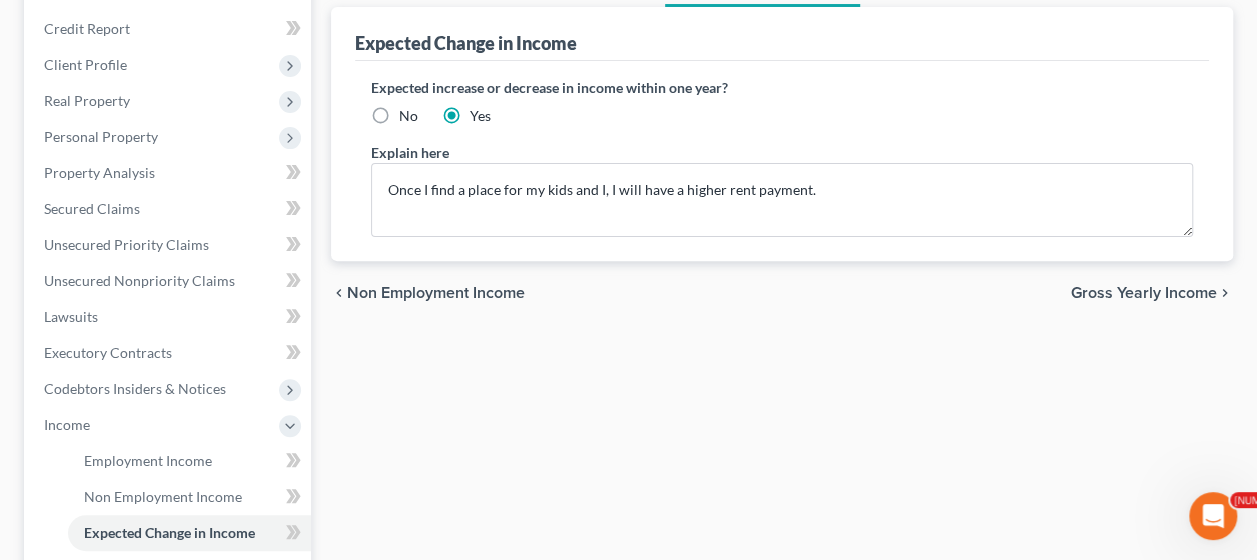 click on "Gross Yearly Income" at bounding box center (1144, 293) 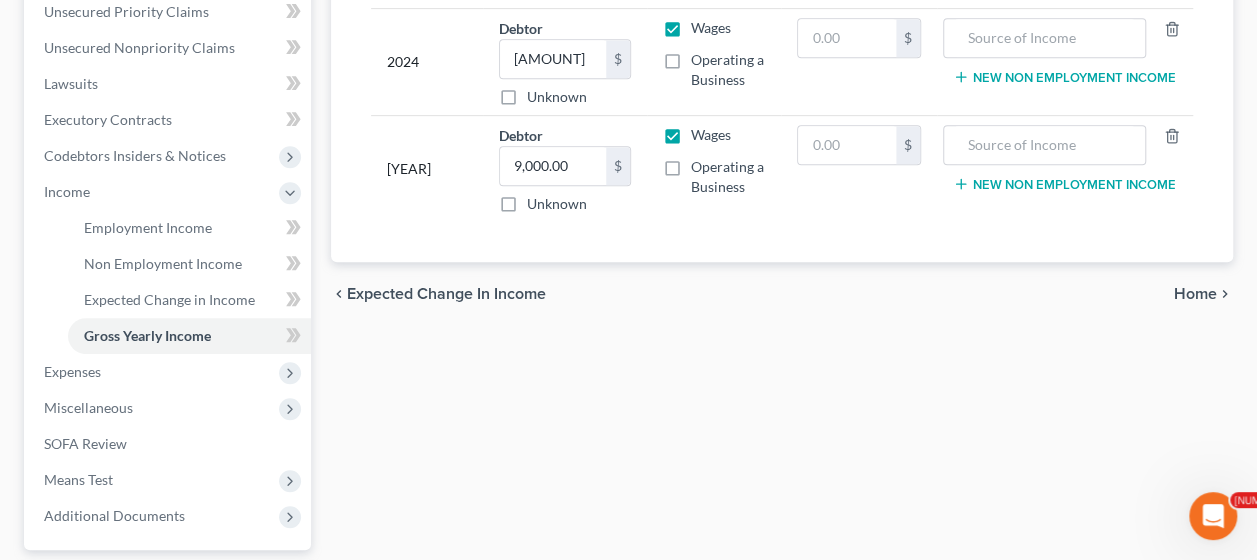 click on "Home" at bounding box center [1195, 294] 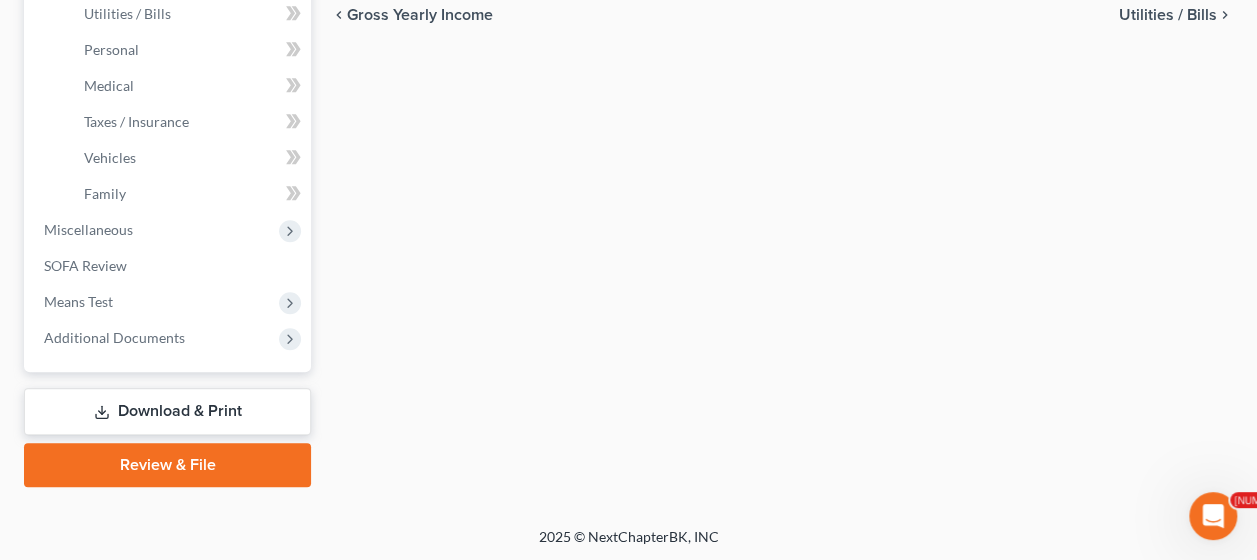 click on "Download & Print" at bounding box center (167, 411) 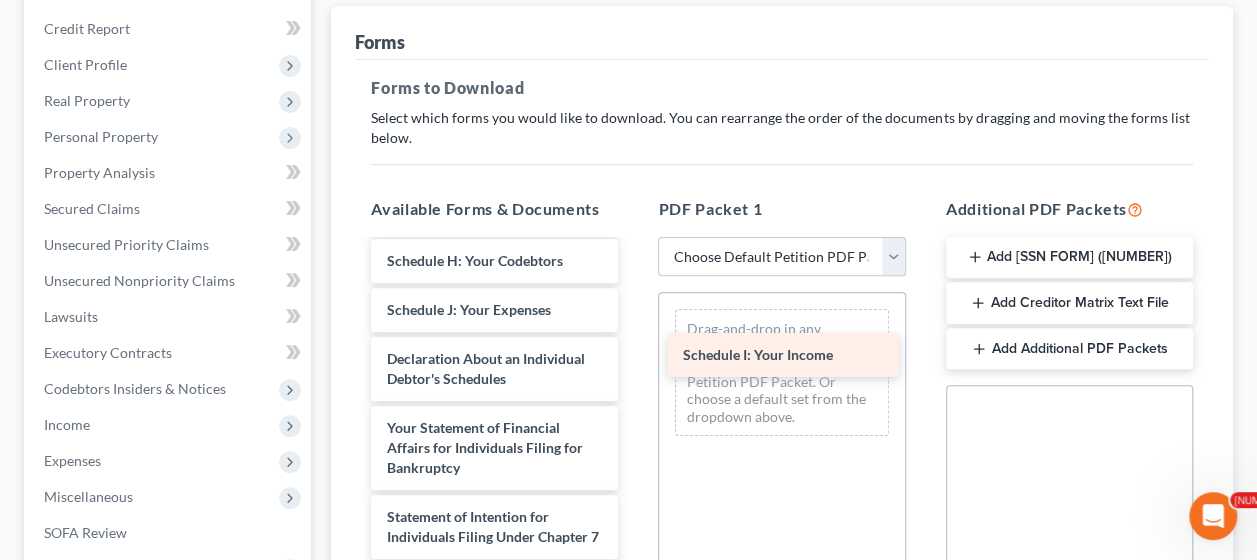 drag, startPoint x: 470, startPoint y: 366, endPoint x: 766, endPoint y: 354, distance: 296.24313 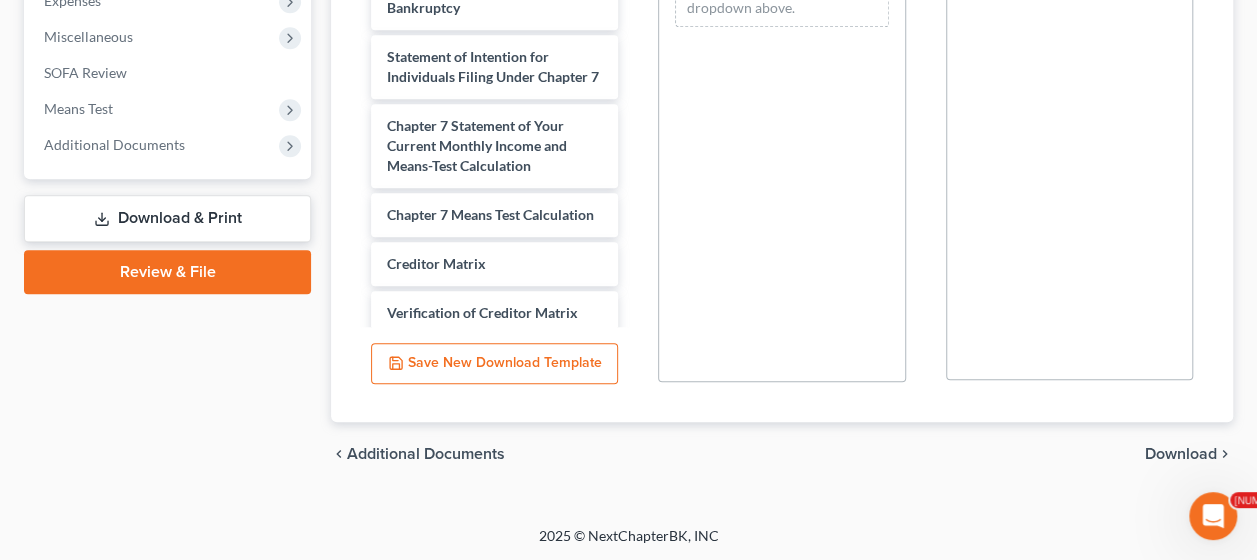 click on "Download" at bounding box center (1181, 454) 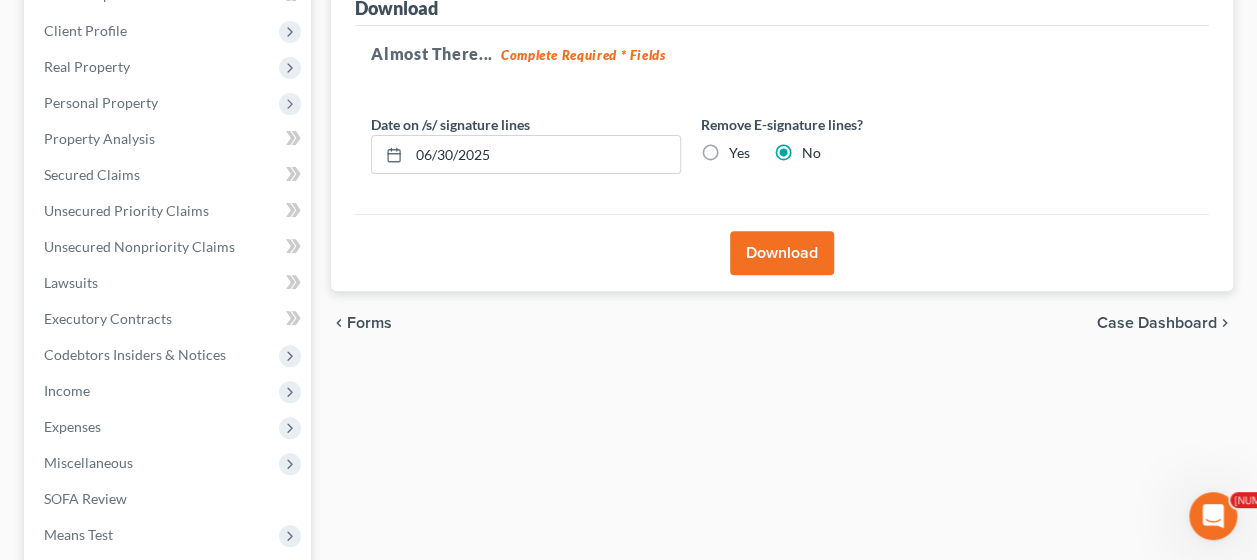 click on "Yes" at bounding box center [739, 153] 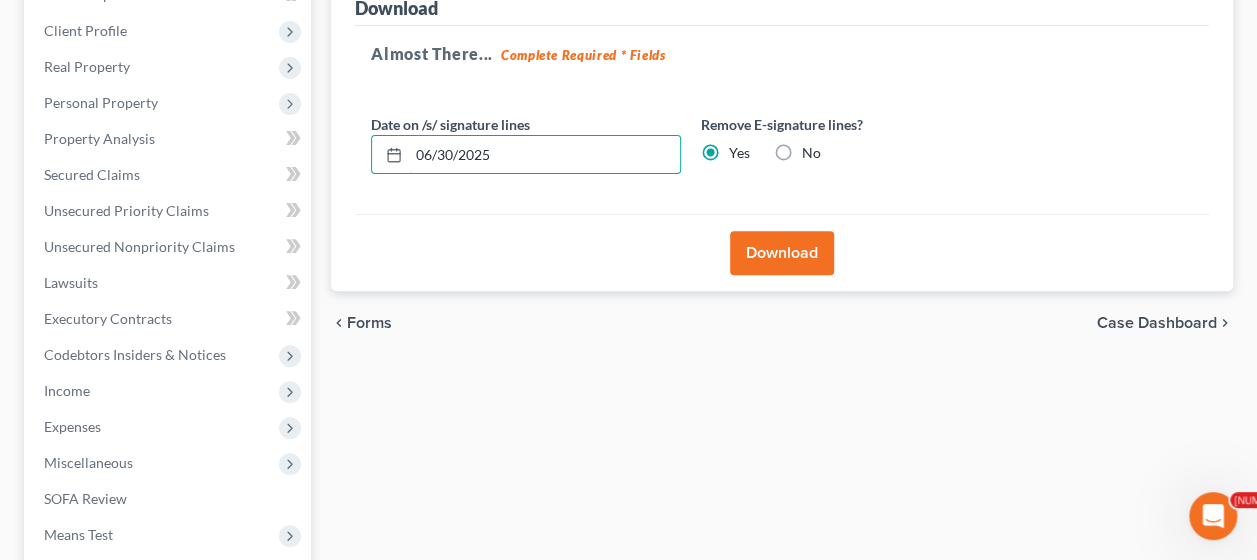 drag, startPoint x: 523, startPoint y: 161, endPoint x: 316, endPoint y: 207, distance: 212.04953 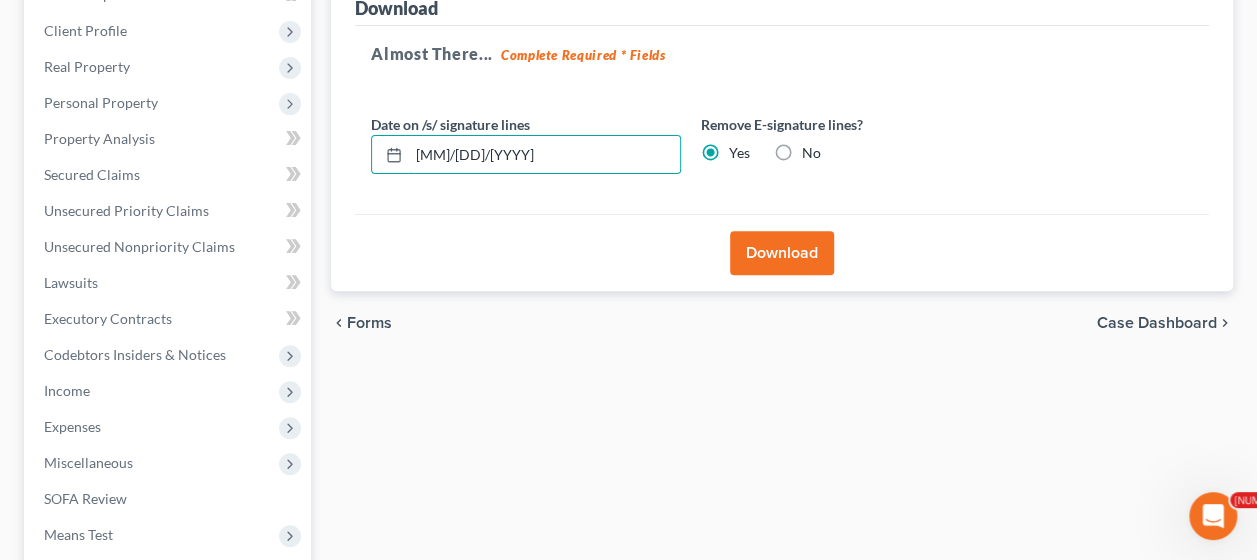 type on "[MM]/[DD]/[YYYY]" 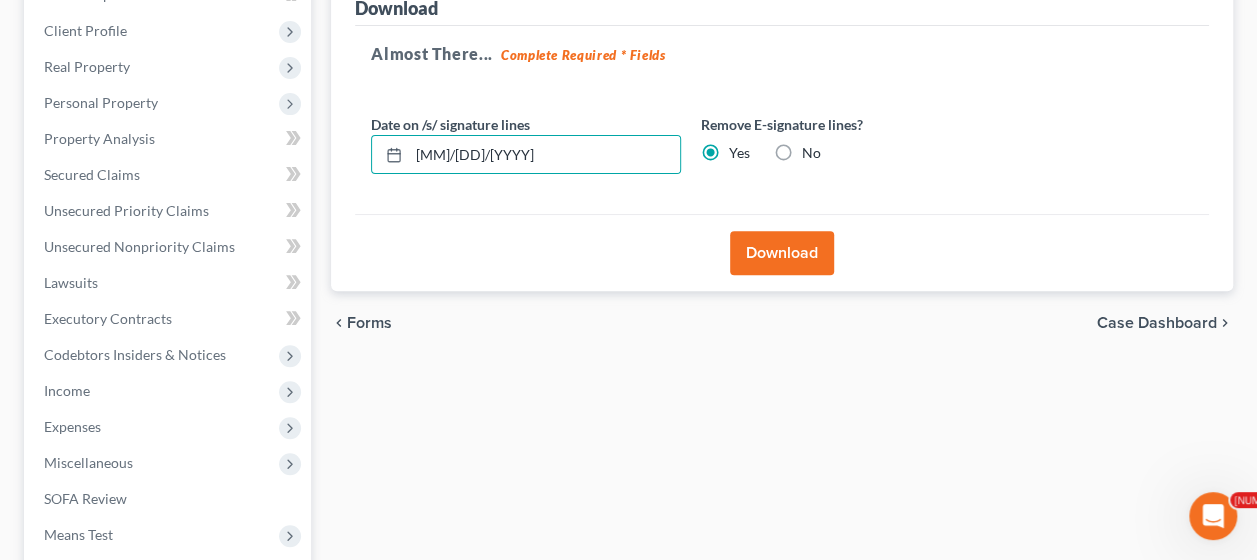 click on "Download" at bounding box center [782, 253] 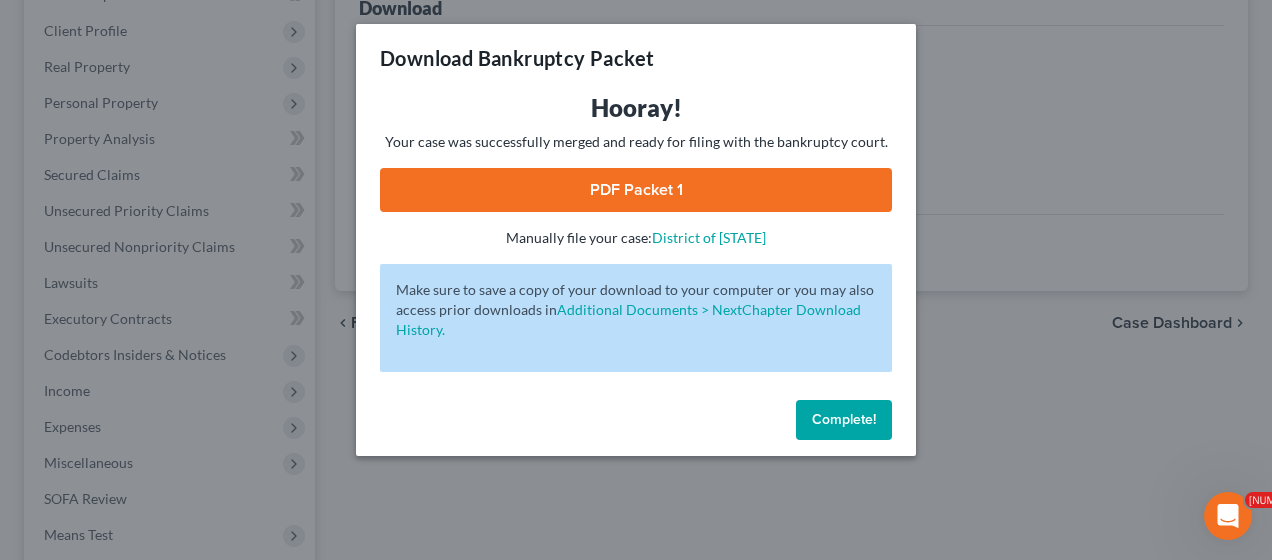 click on "PDF Packet 1" at bounding box center (636, 190) 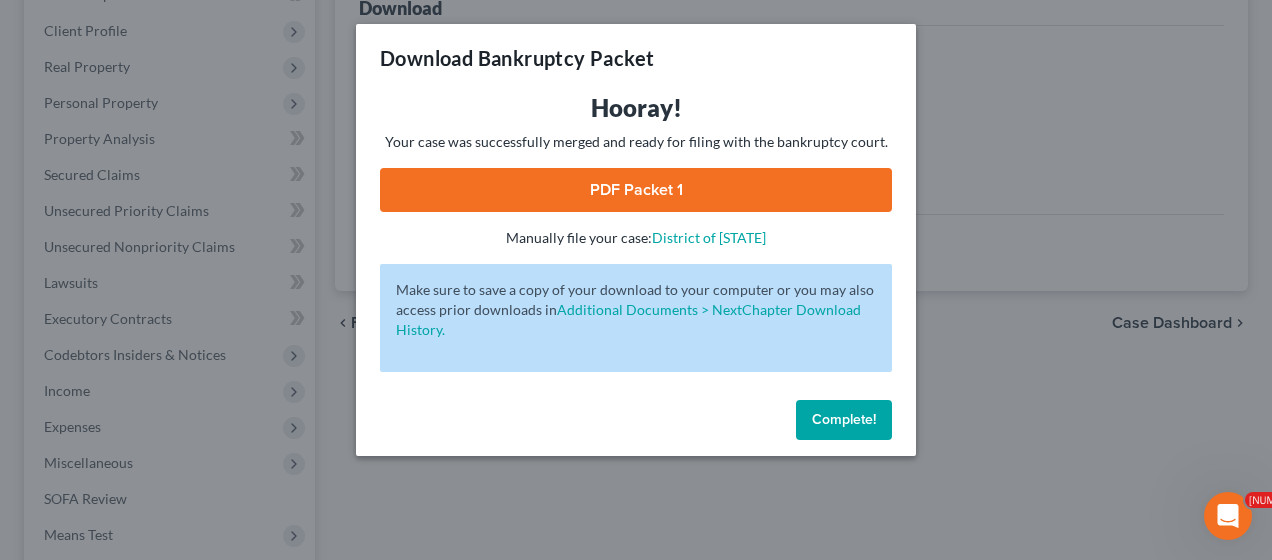 click on "Complete!" at bounding box center [844, 419] 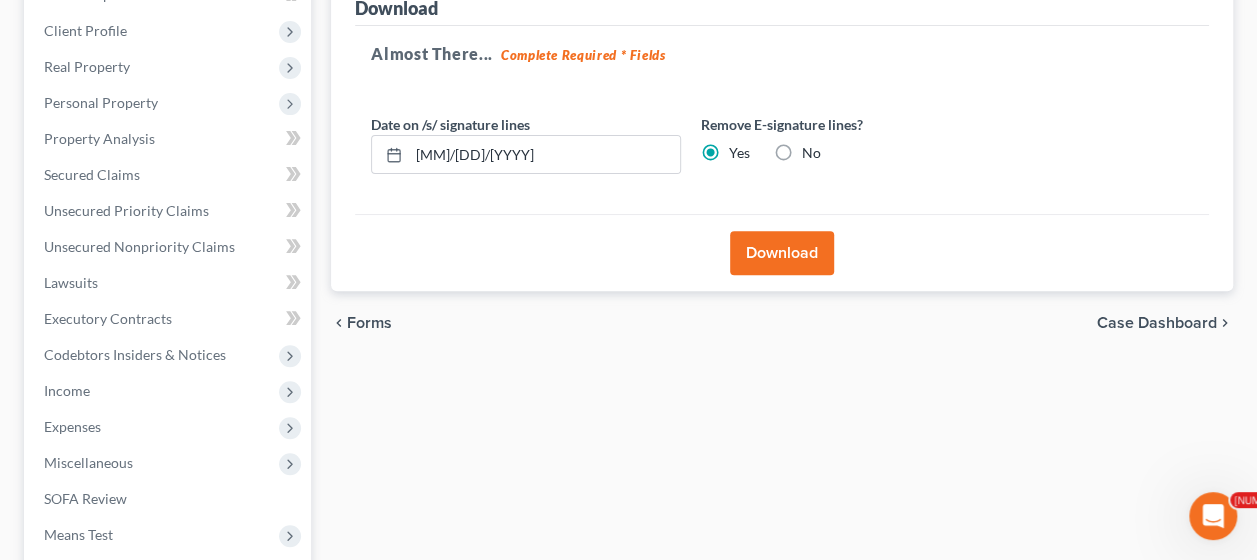 scroll, scrollTop: 34, scrollLeft: 0, axis: vertical 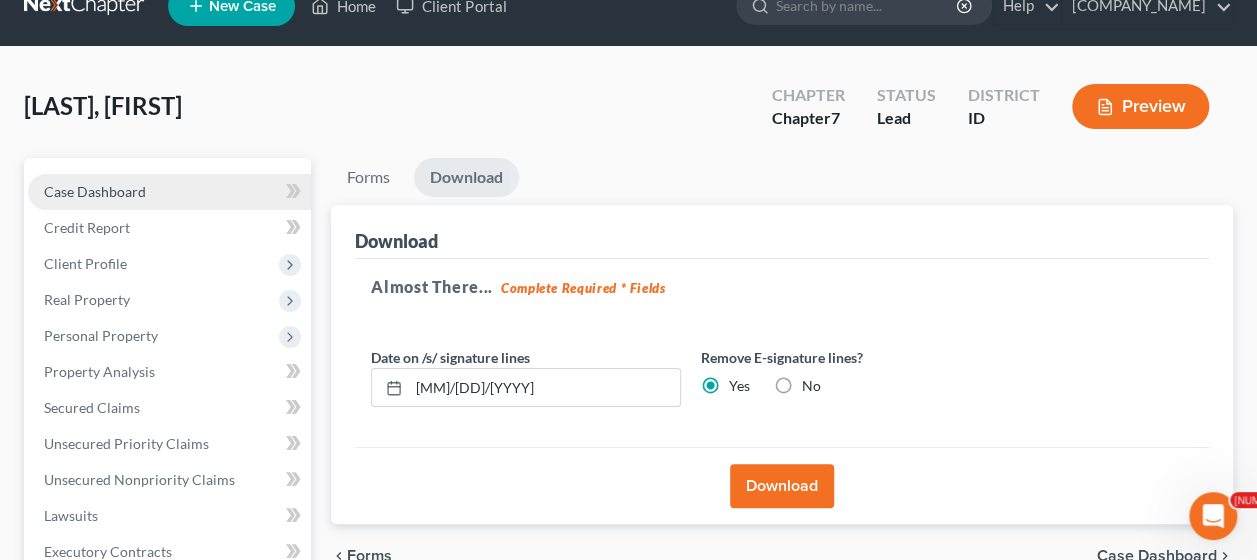 click on "Case Dashboard" at bounding box center (169, 192) 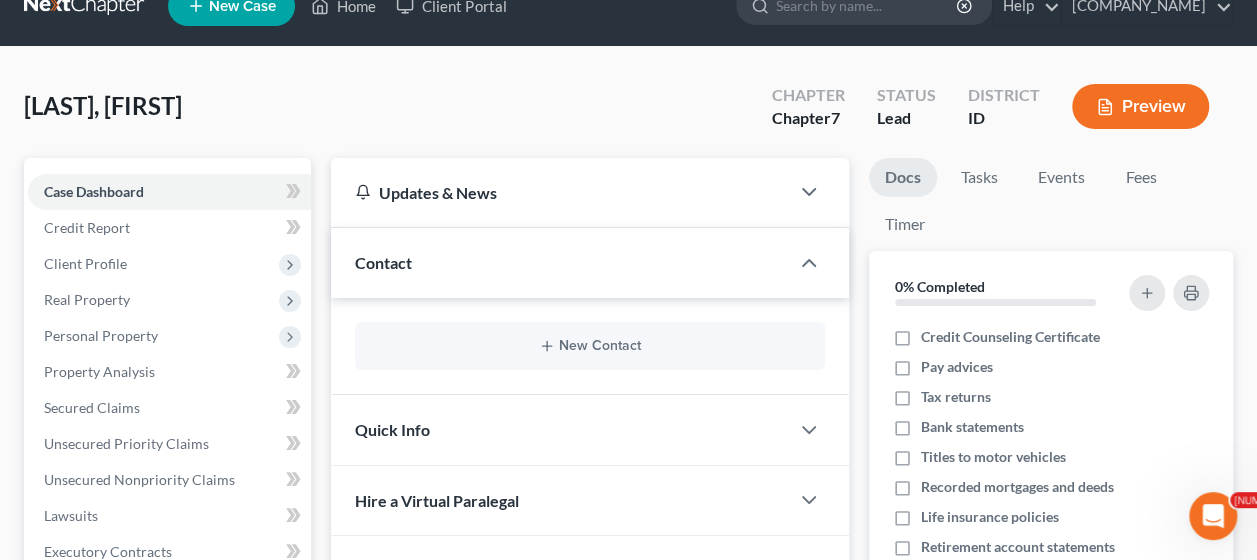 scroll, scrollTop: 0, scrollLeft: 0, axis: both 